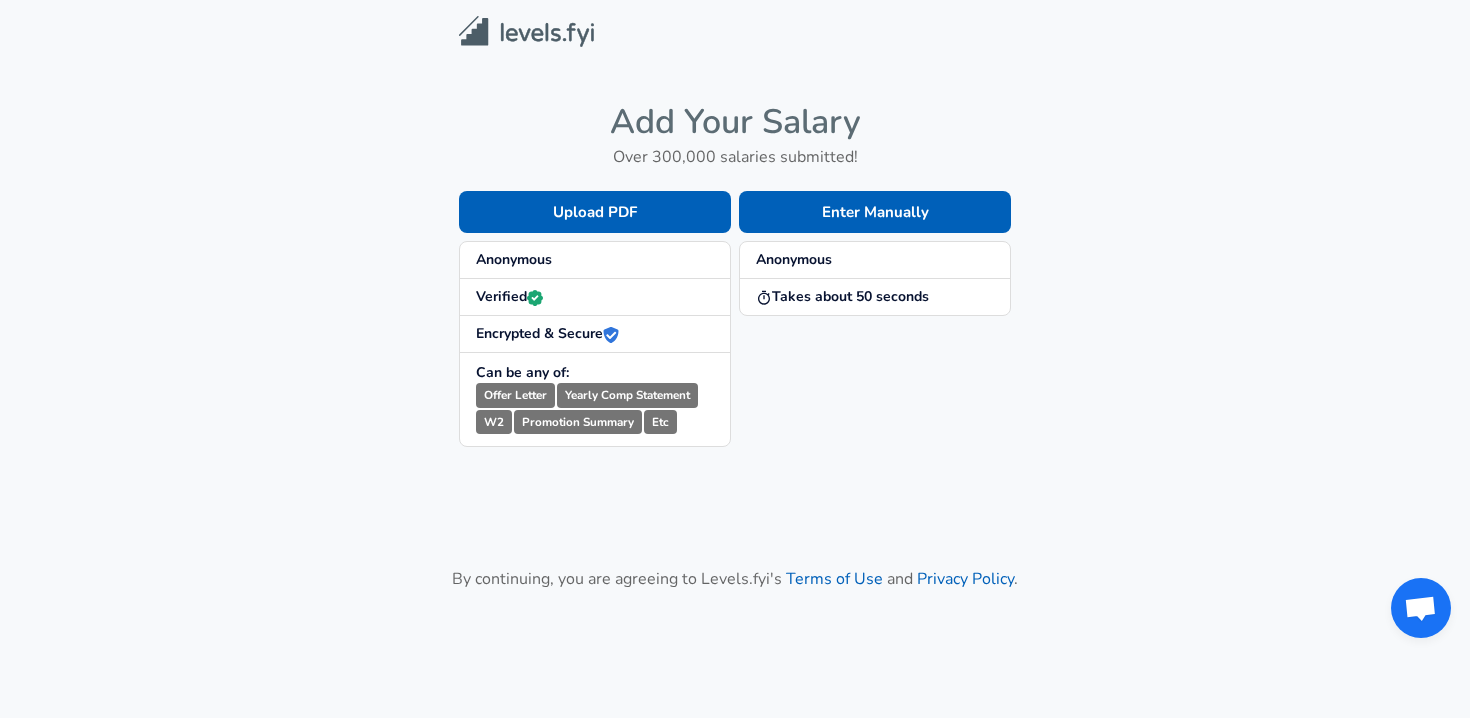 scroll, scrollTop: 0, scrollLeft: 0, axis: both 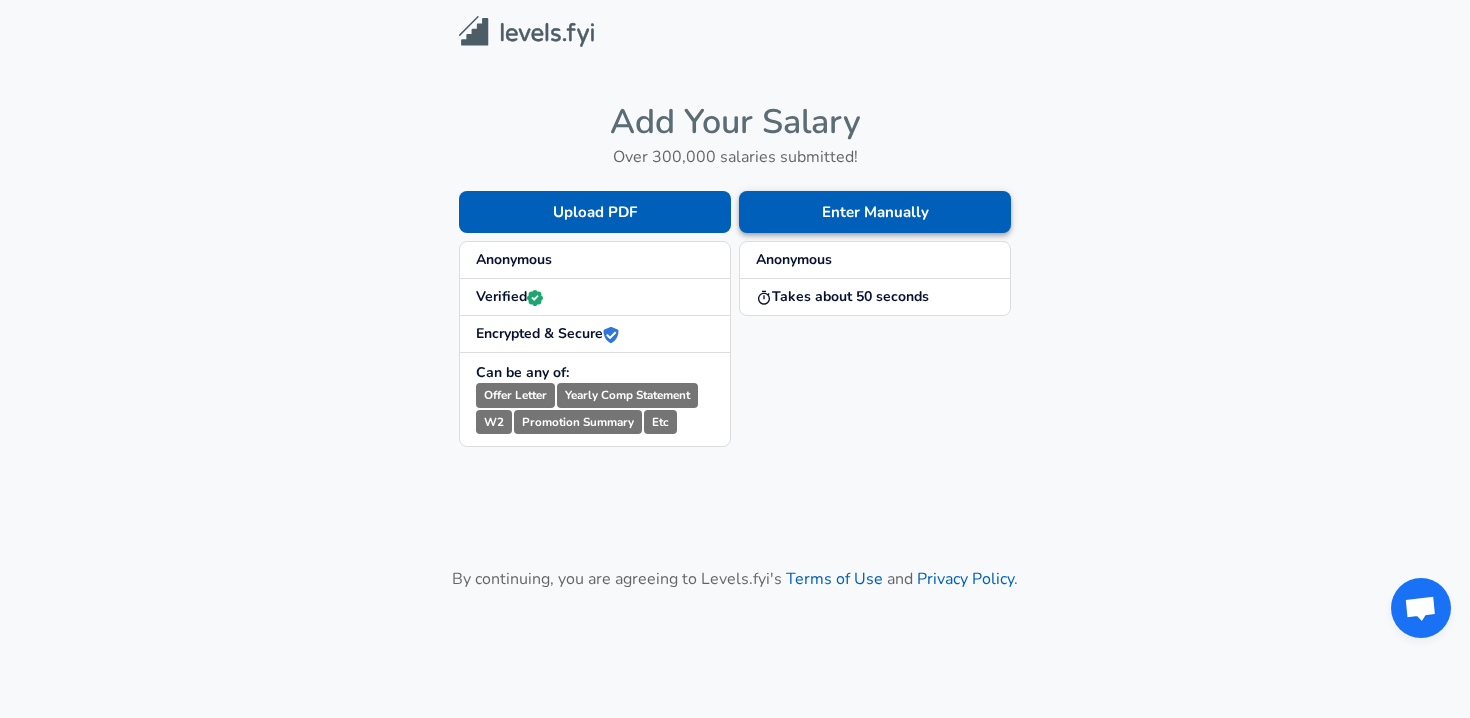 click on "Enter Manually" at bounding box center [875, 212] 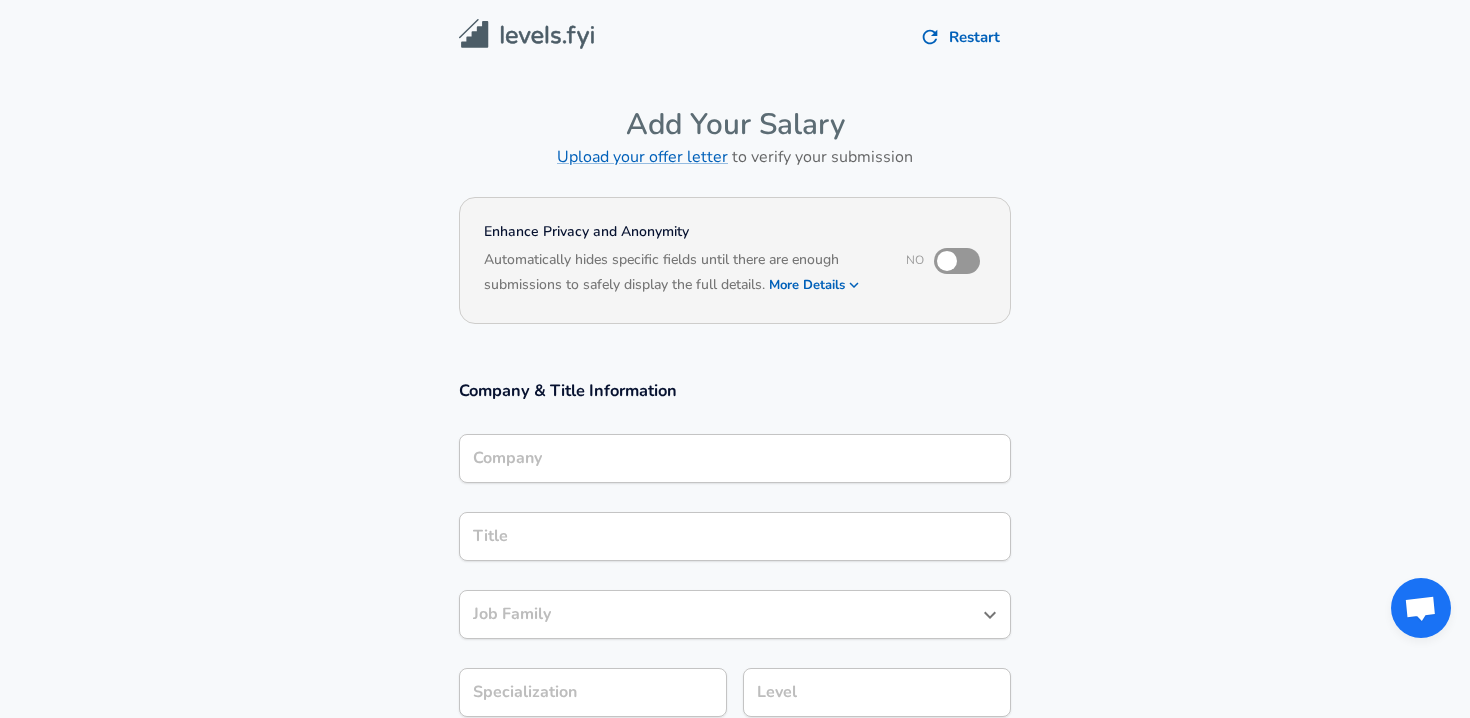 click on "Company" at bounding box center (735, 458) 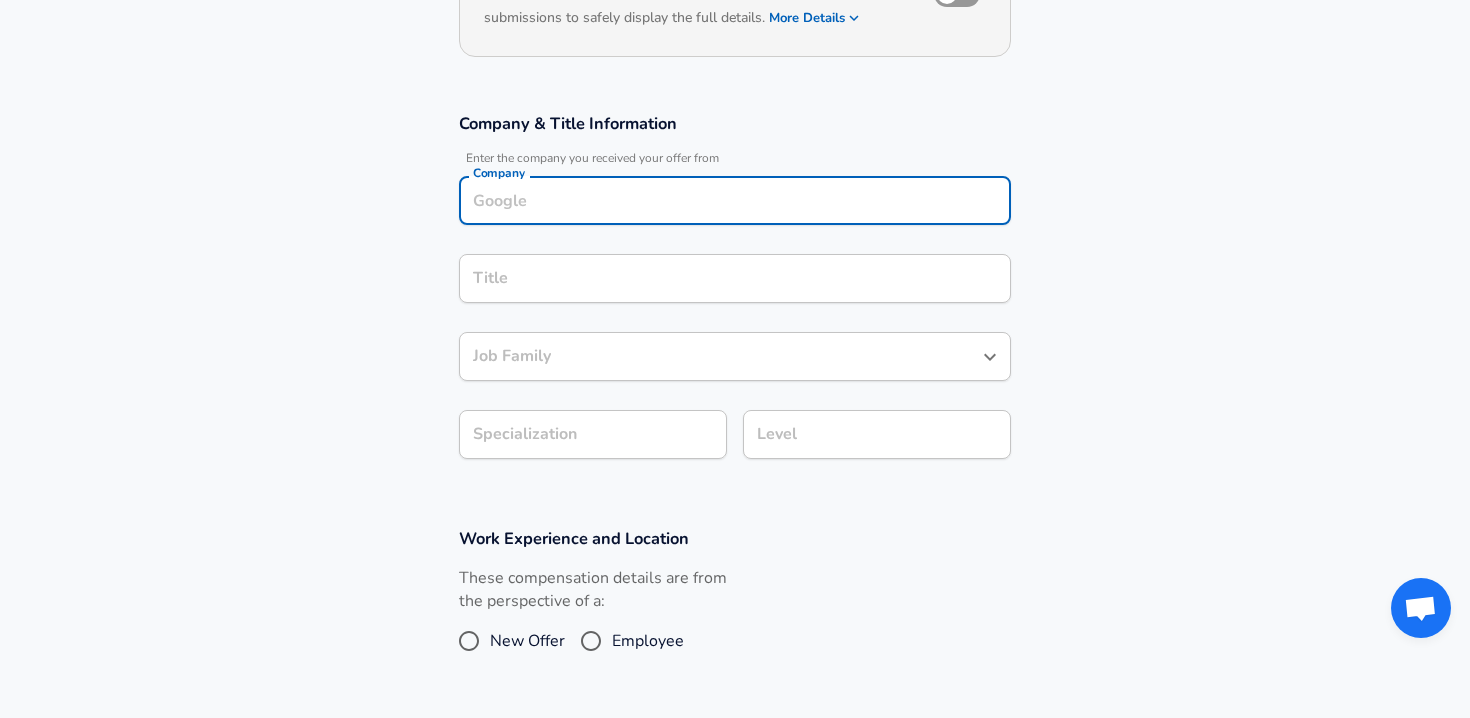 scroll, scrollTop: 270, scrollLeft: 0, axis: vertical 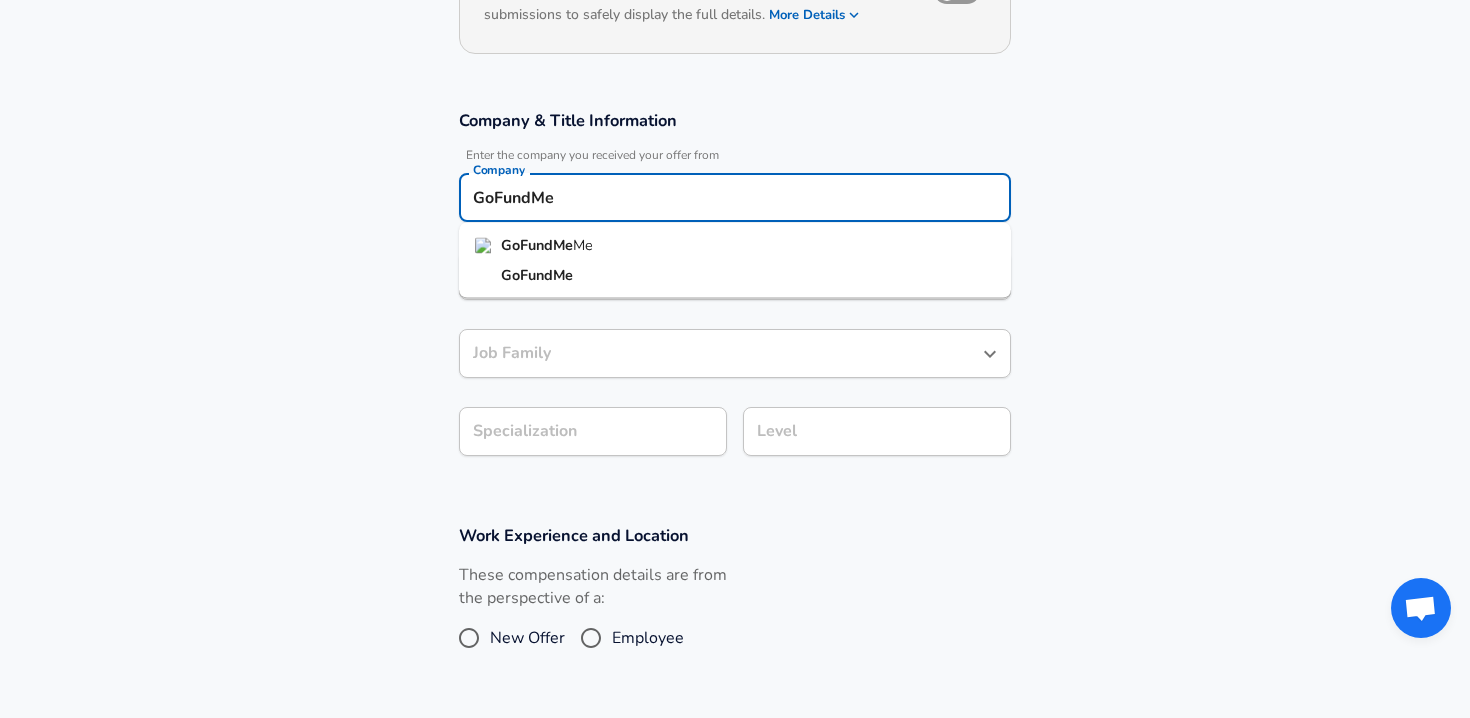 click on "GoFundMe" at bounding box center [735, 246] 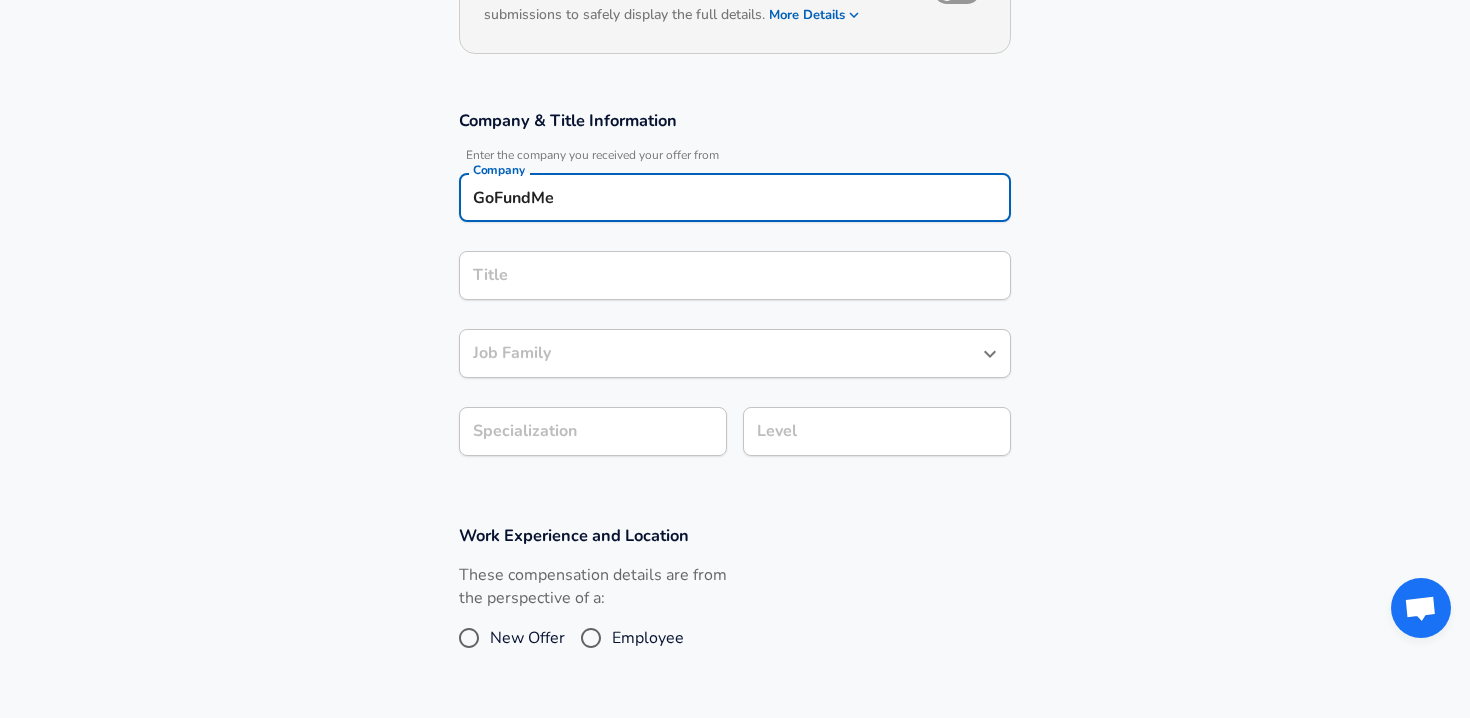 type on "GoFundMe" 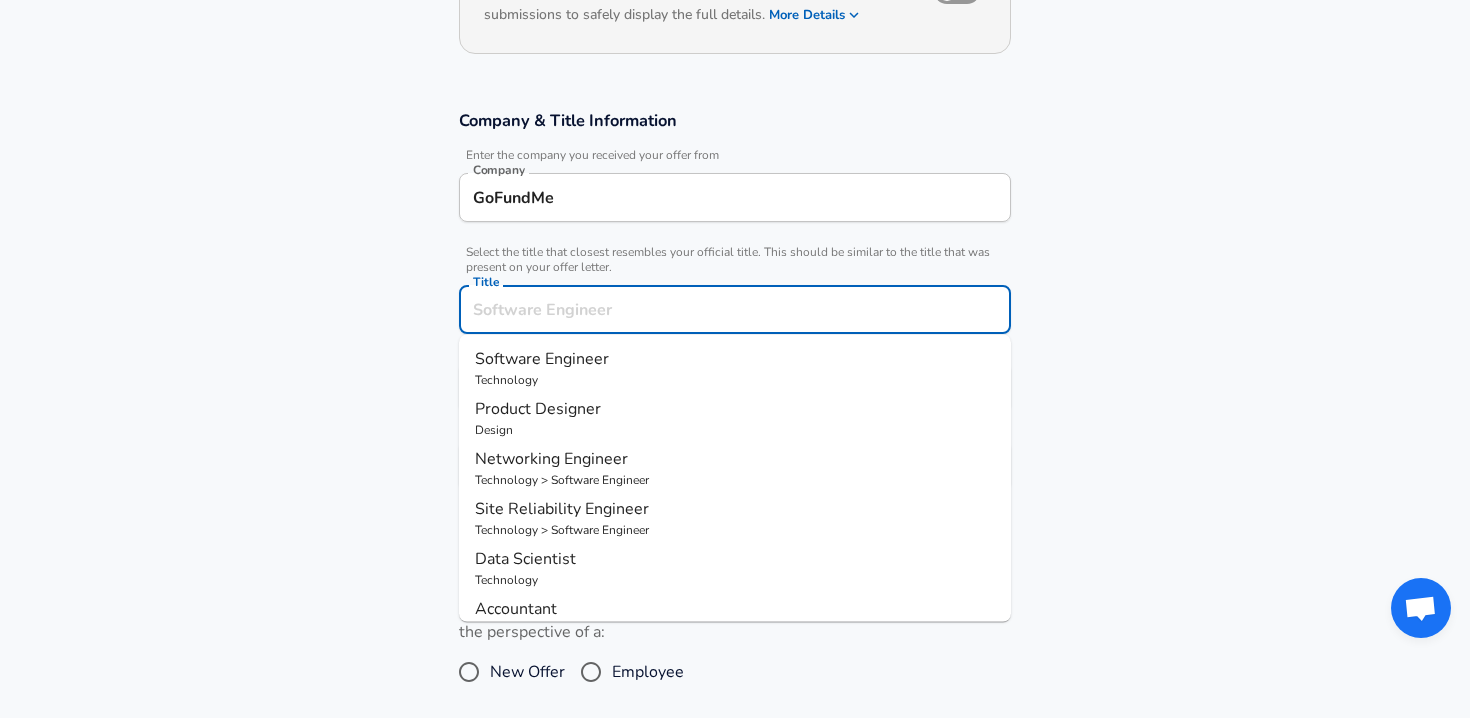 scroll, scrollTop: 310, scrollLeft: 0, axis: vertical 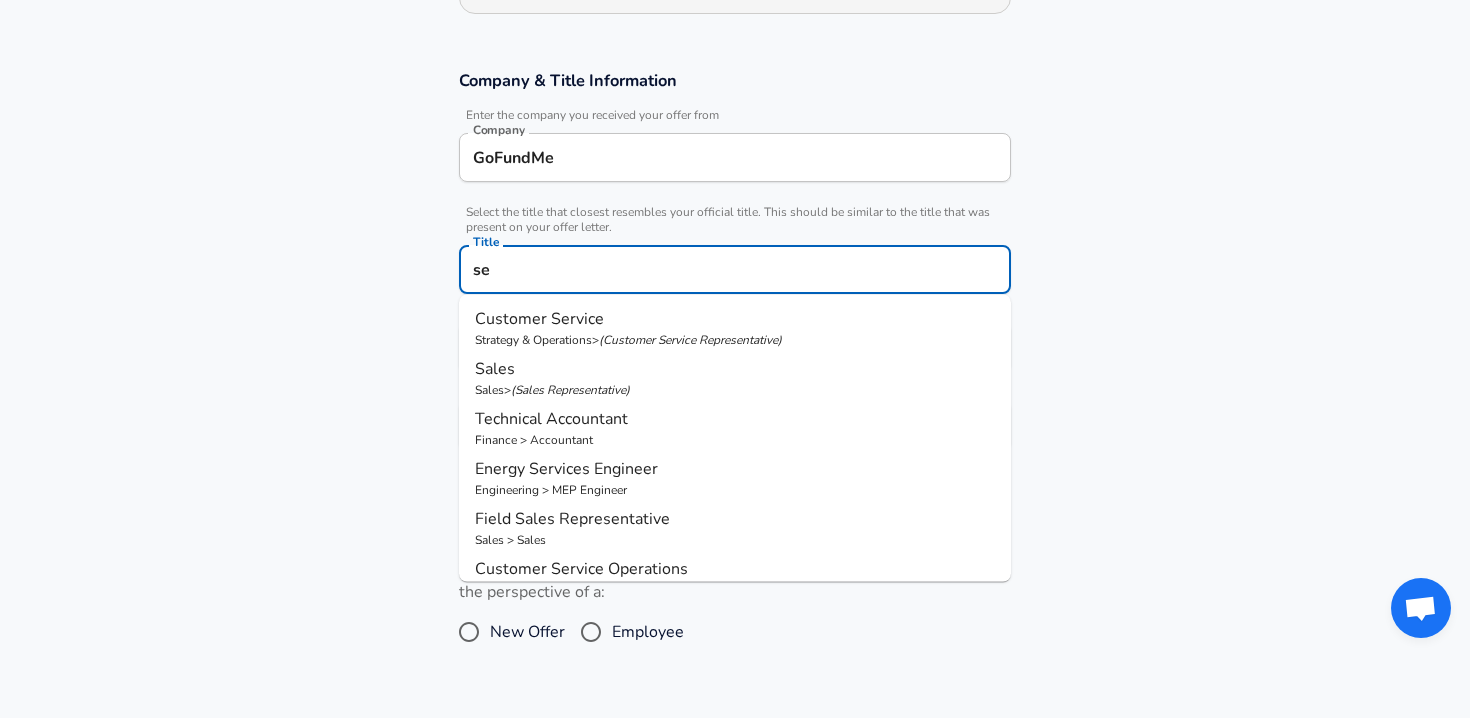 type on "s" 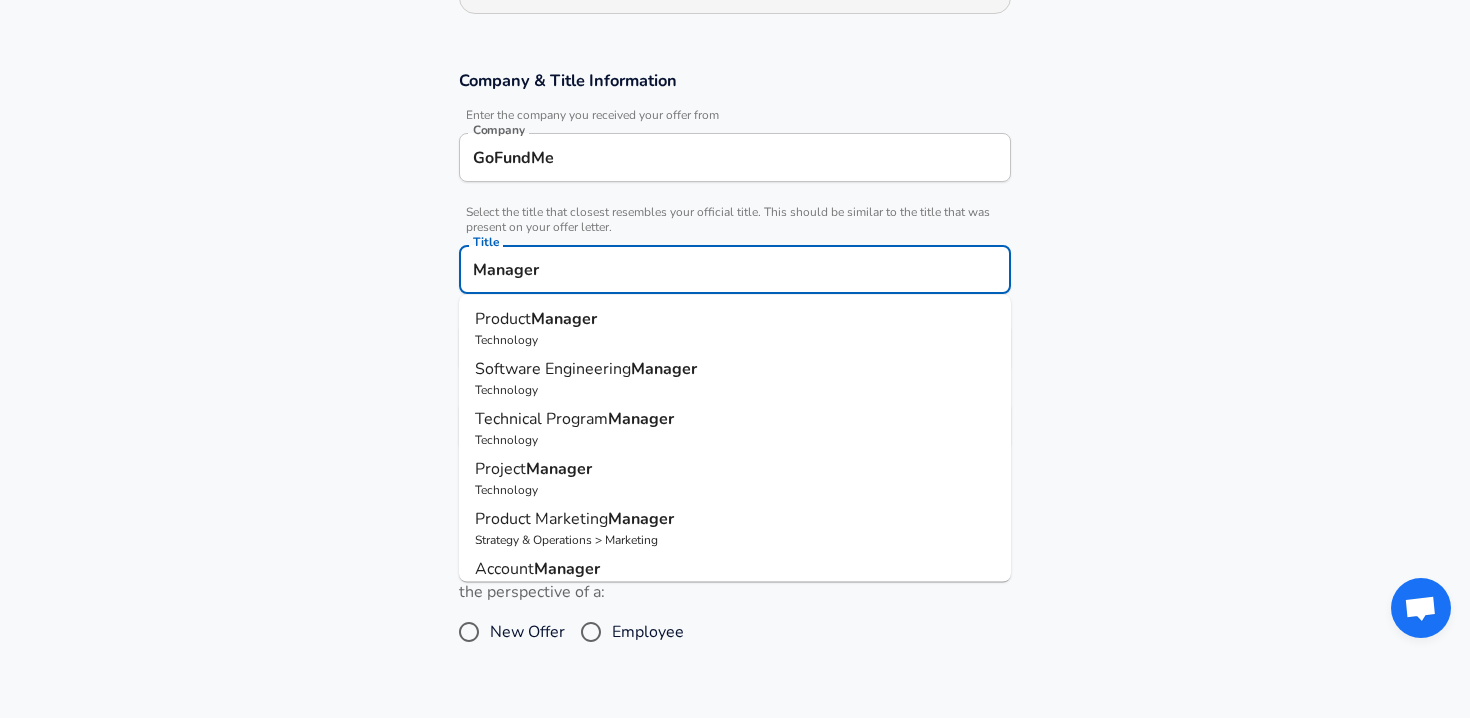 click on "Manager" at bounding box center [664, 369] 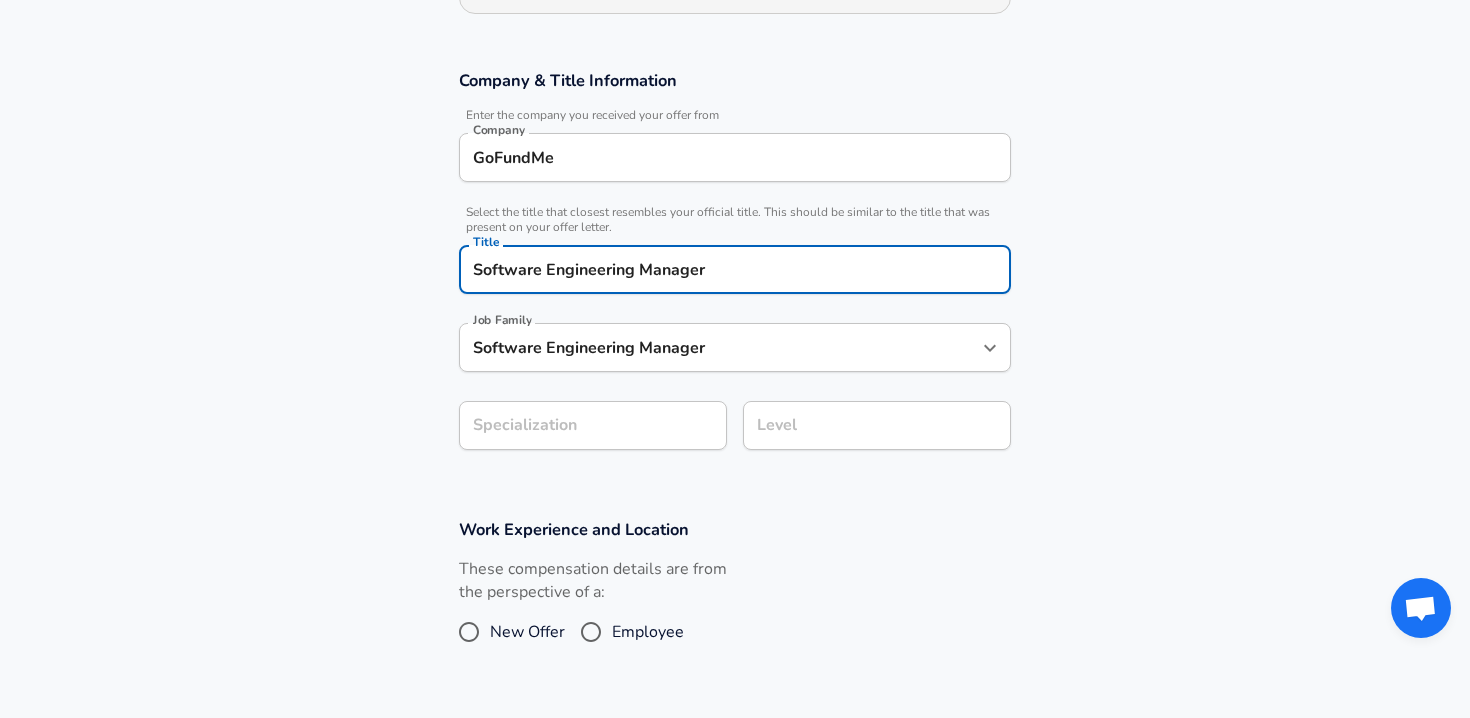 type on "Software Engineering Manager" 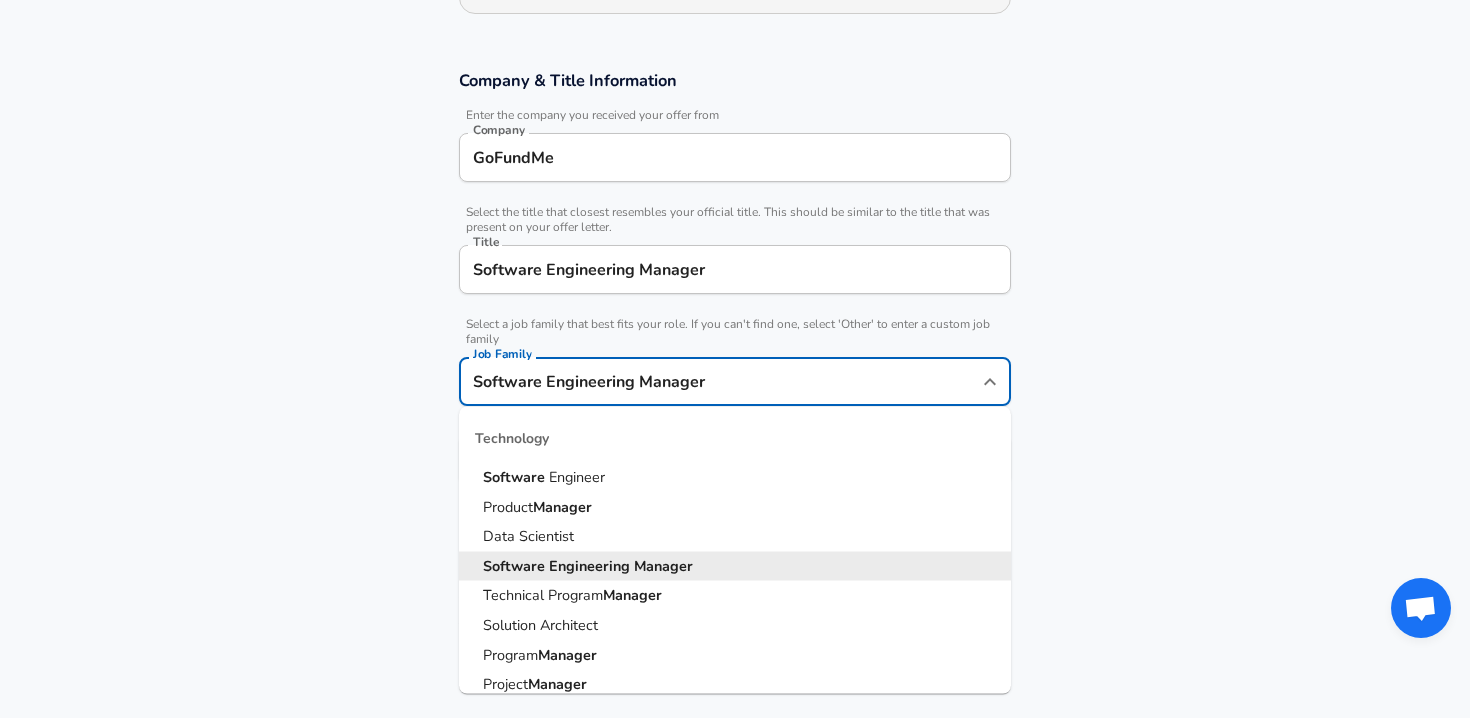 scroll, scrollTop: 350, scrollLeft: 0, axis: vertical 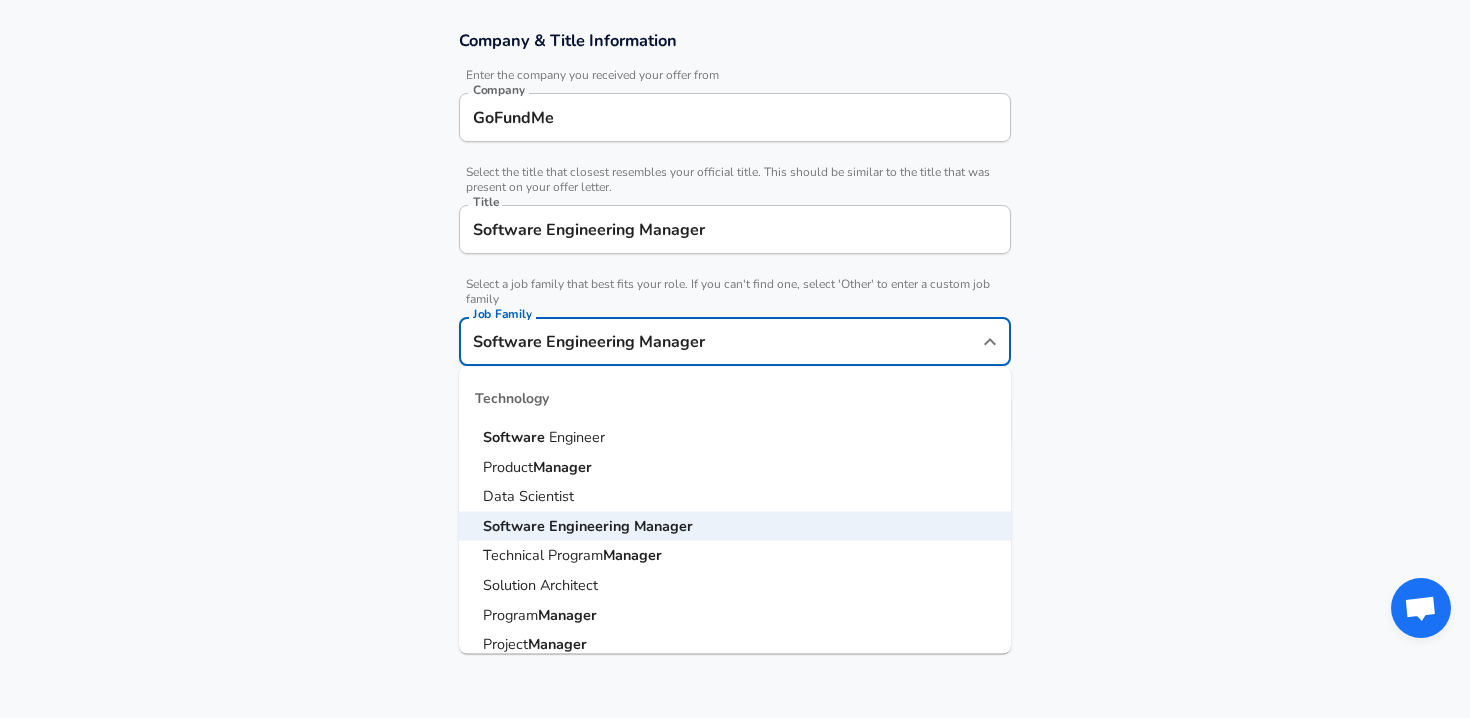 click on "Work Experience and Location These compensation details are from the perspective of a: New Offer Employee" at bounding box center [735, 589] 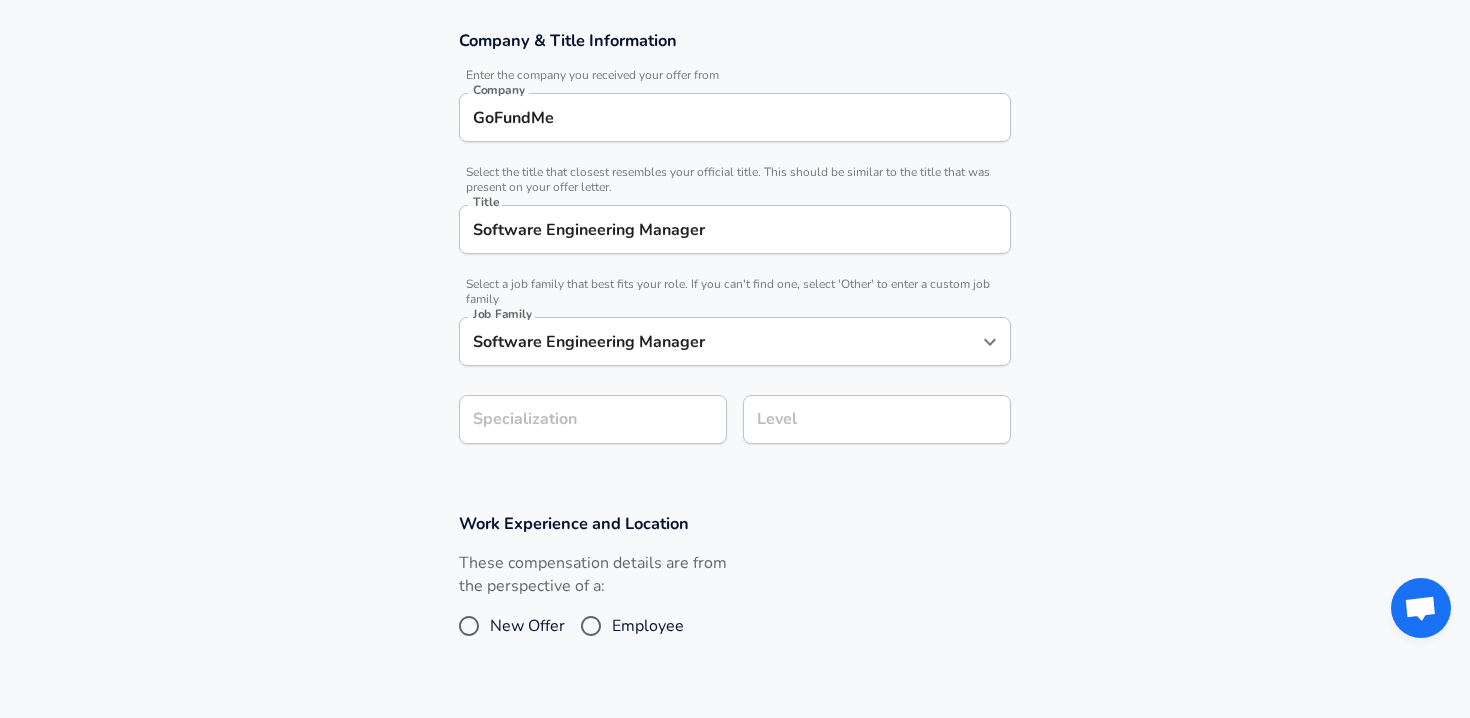 click on "Company & Title Information Enter the company you received your offer from Company GoFundMe Company Select the title that closest resembles your official title. This should be similar to the title that was present on your offer letter. Title Software Engineering Manager Title Select a job family that best fits your role. If you can't find one, select 'Other' to enter a custom job family Job Family Software Engineering Manager Job Family Specialization Specialization Level Level" at bounding box center [735, 247] 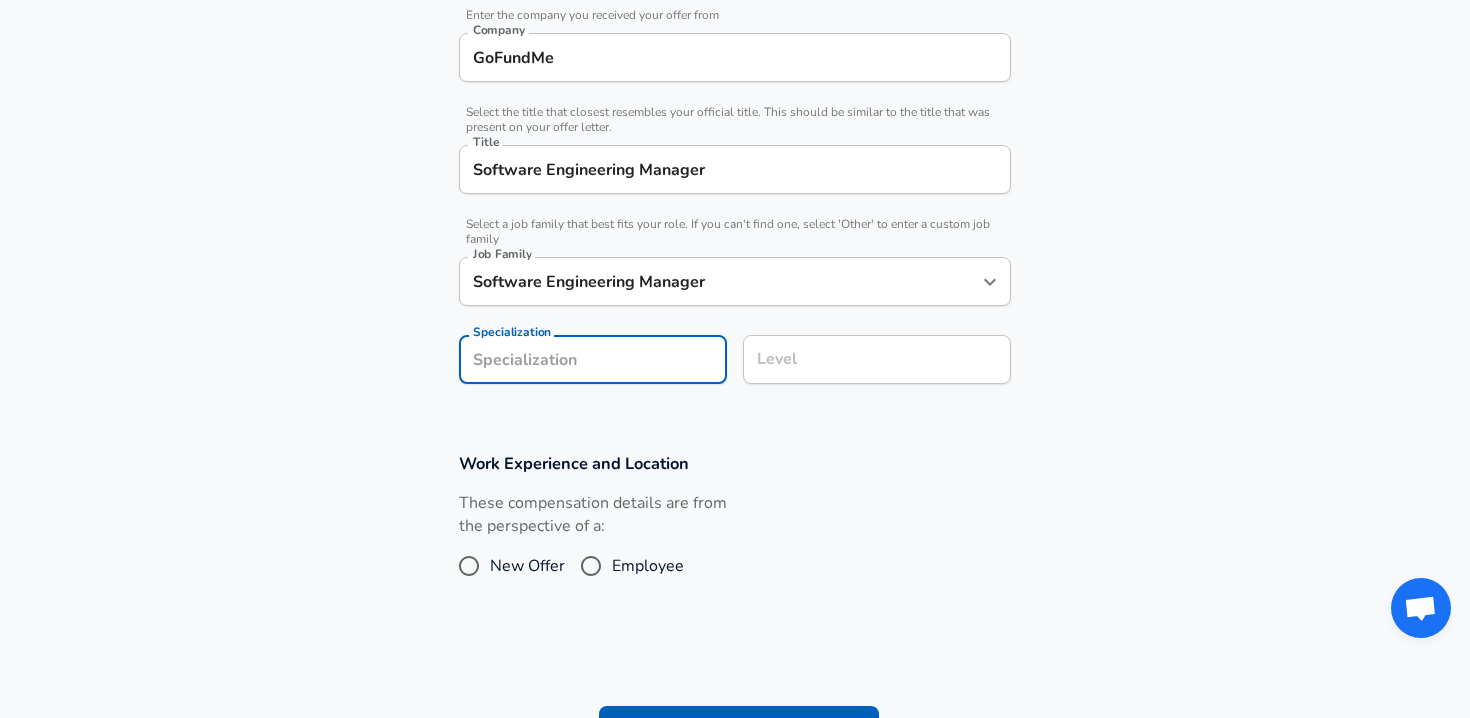 click on "Level Level" at bounding box center [877, 362] 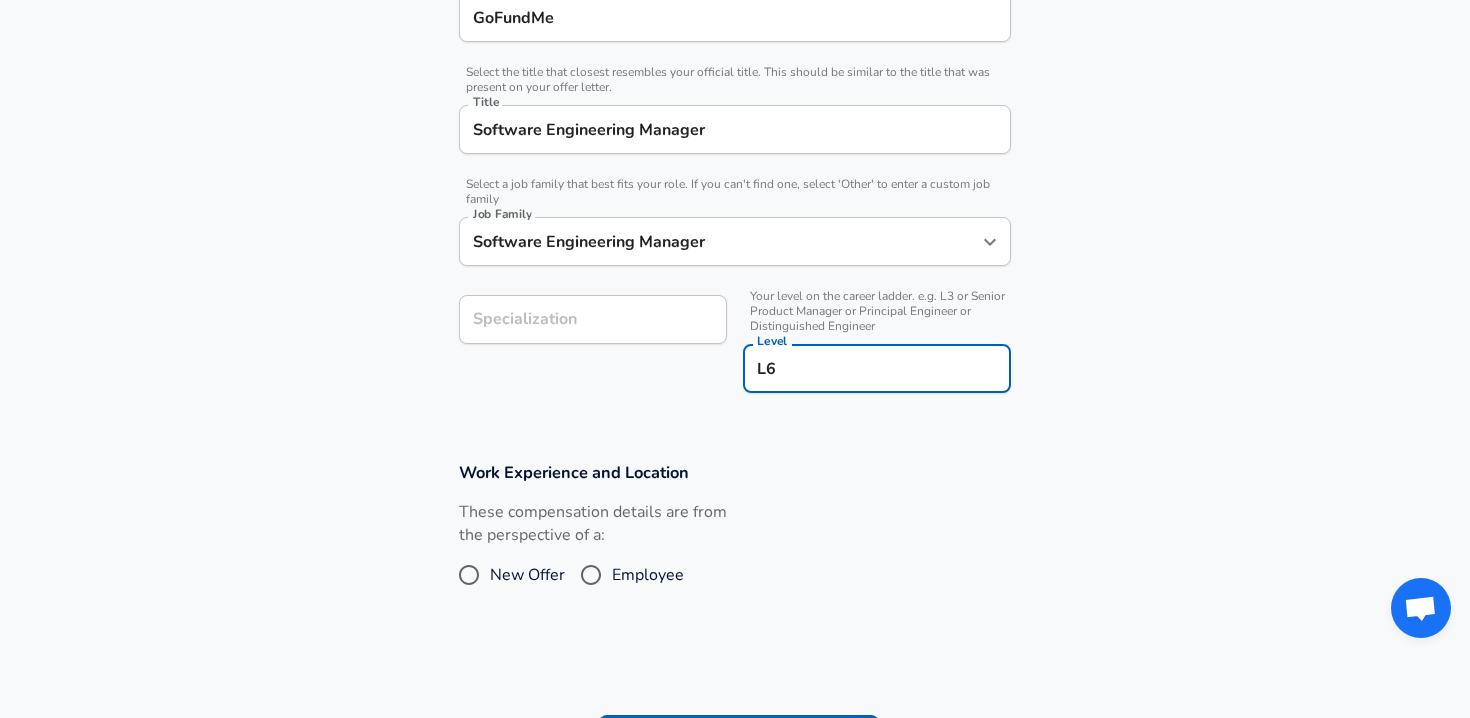 type on "L6" 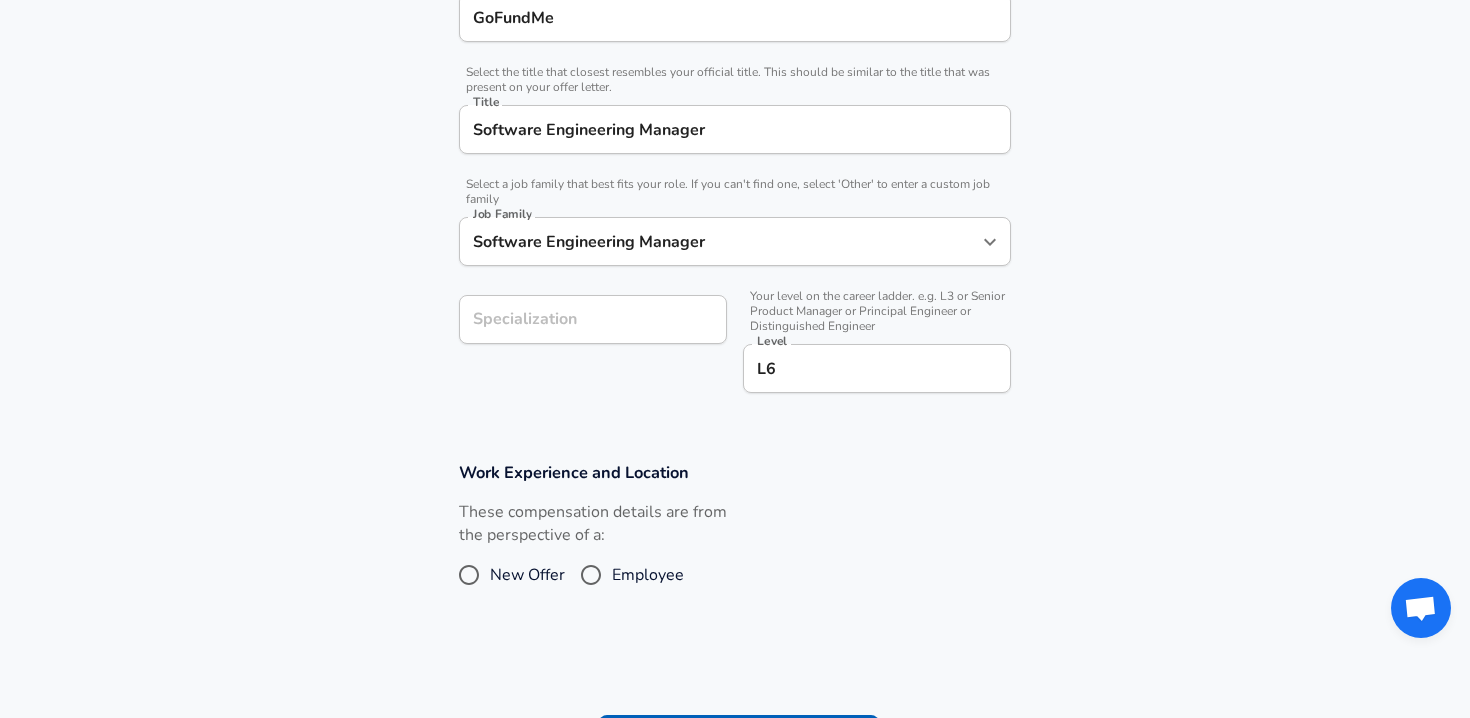 click on "Employee" at bounding box center [591, 575] 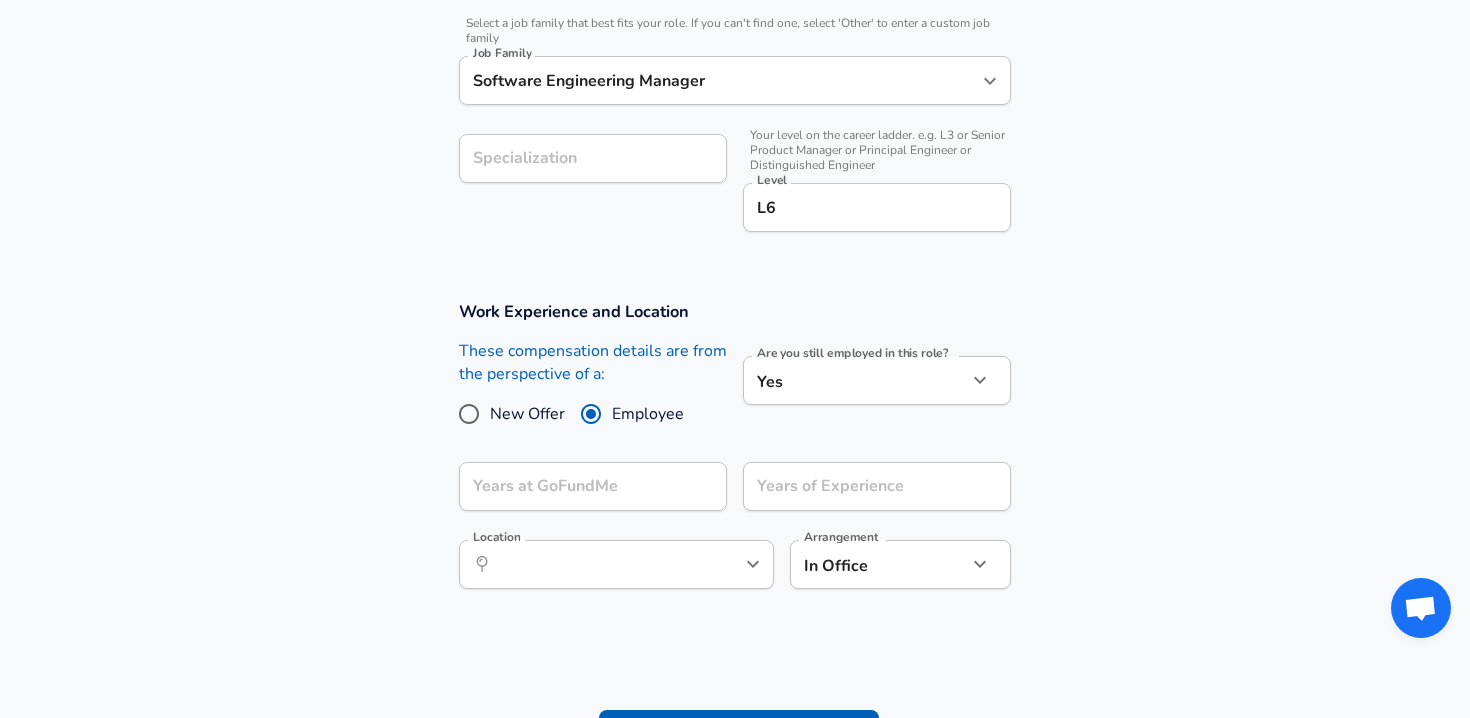 scroll, scrollTop: 636, scrollLeft: 0, axis: vertical 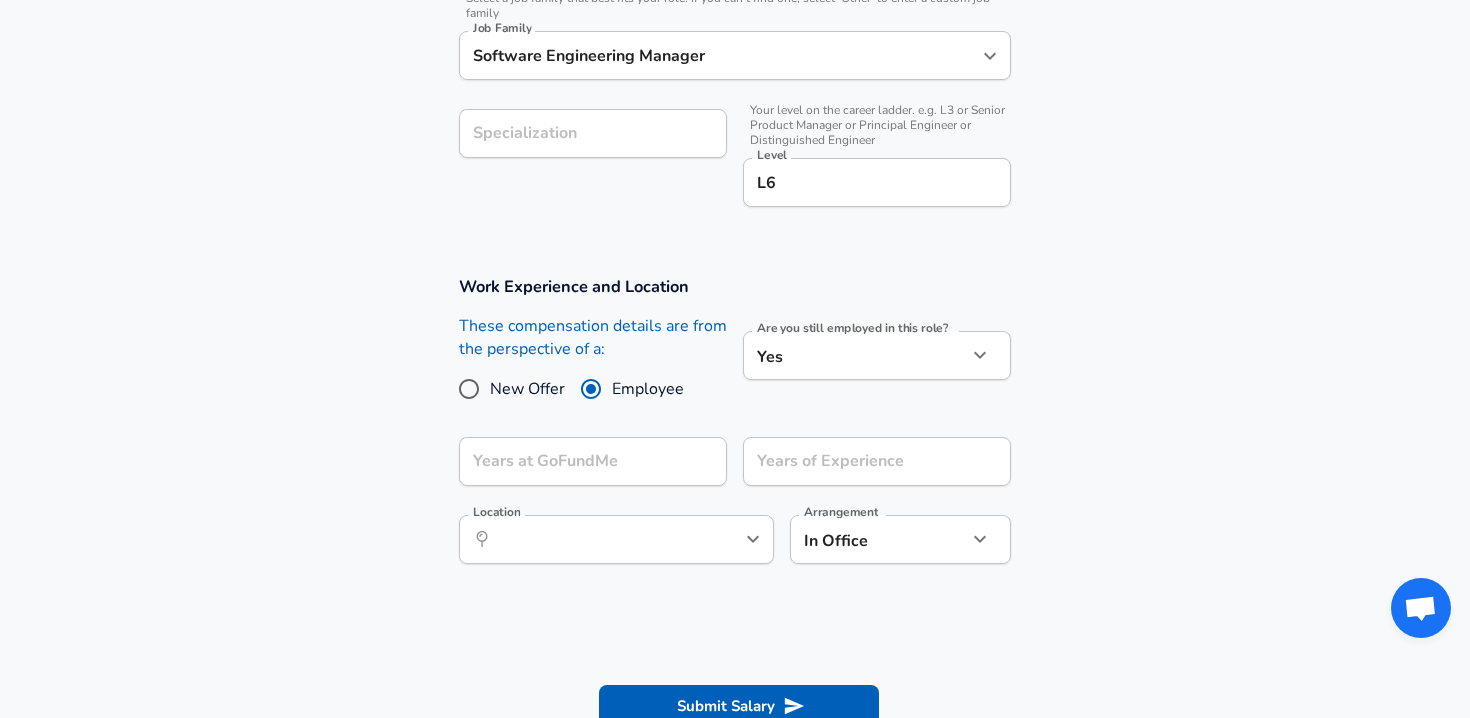 click on "New Offer" at bounding box center (469, 389) 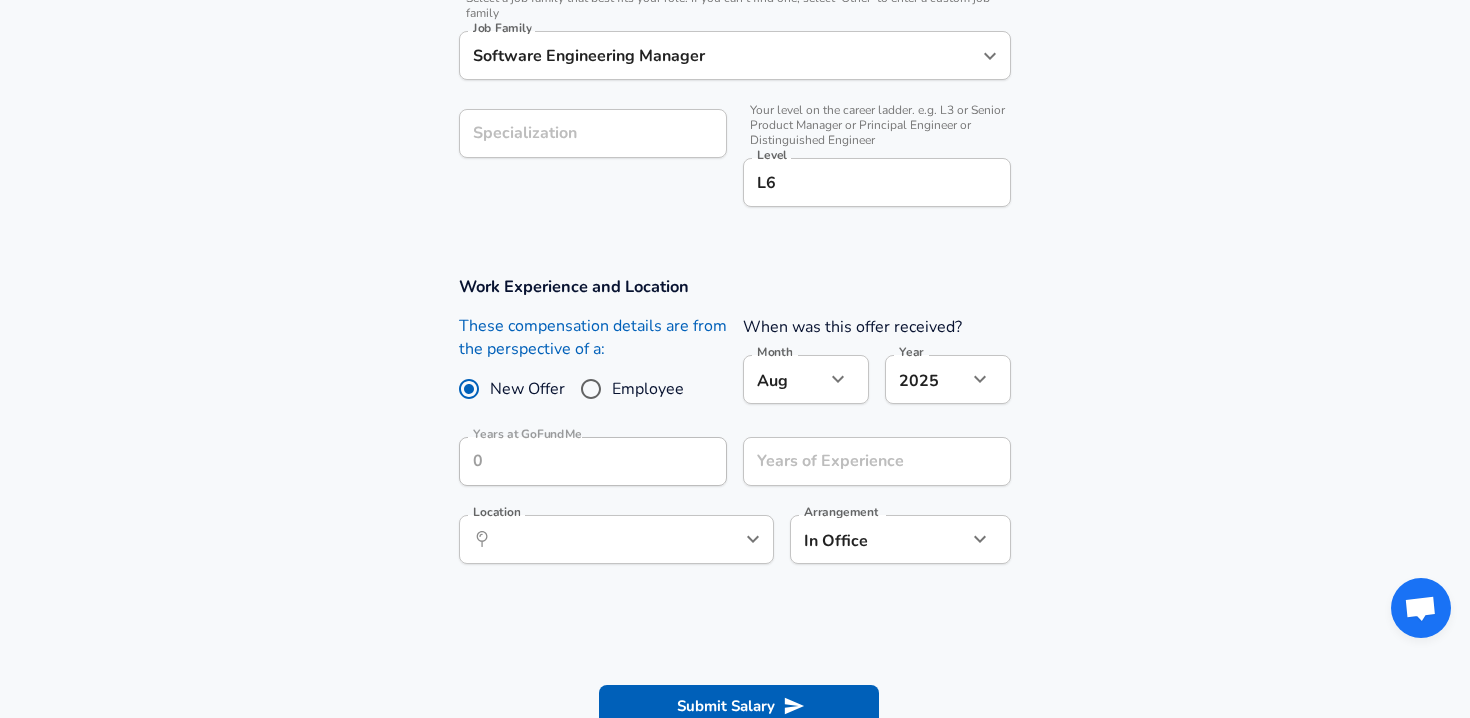 click on "Employee" at bounding box center (591, 389) 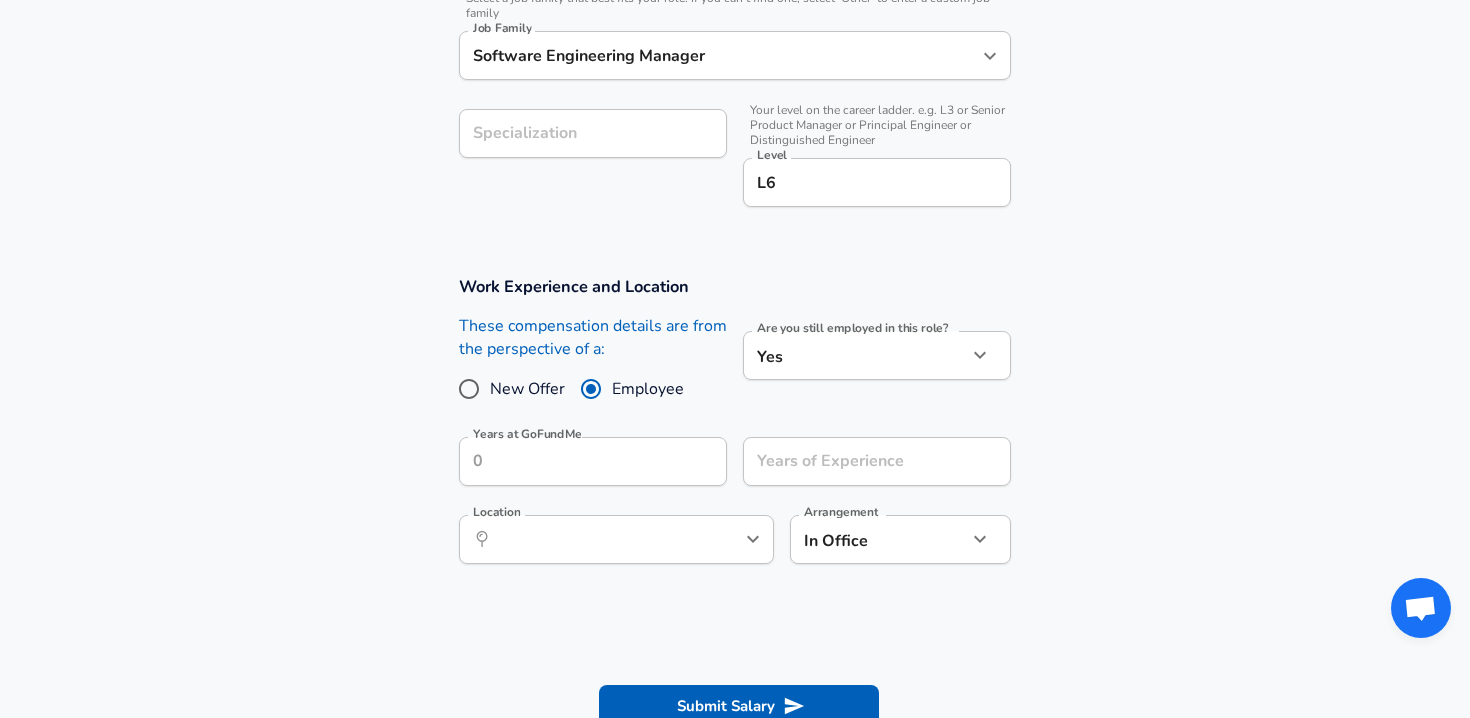 click on "We value your privacy We use cookies to enhance your browsing experience, serve personalized ads or content, and analyze our traffic. By clicking "Accept All", you consent to our use of cookies. Customize    Accept All   Customize Consent Preferences   We use cookies to help you navigate efficiently and perform certain functions. You will find detailed information about all cookies under each consent category below. The cookies that are categorized as "Necessary" are stored on your browser as they are essential for enabling the basic functionalities of the site. ...  Show more Necessary Always Active Necessary cookies are required to enable the basic features of this site, such as providing secure log-in or adjusting your consent preferences. These cookies do not store any personally identifiable data. Cookie _GRECAPTCHA Duration 5 months 27 days Description Google Recaptcha service sets this cookie to identify bots to protect the website against malicious spam attacks. Cookie __stripe_mid Duration 1 year MR" at bounding box center [735, -277] 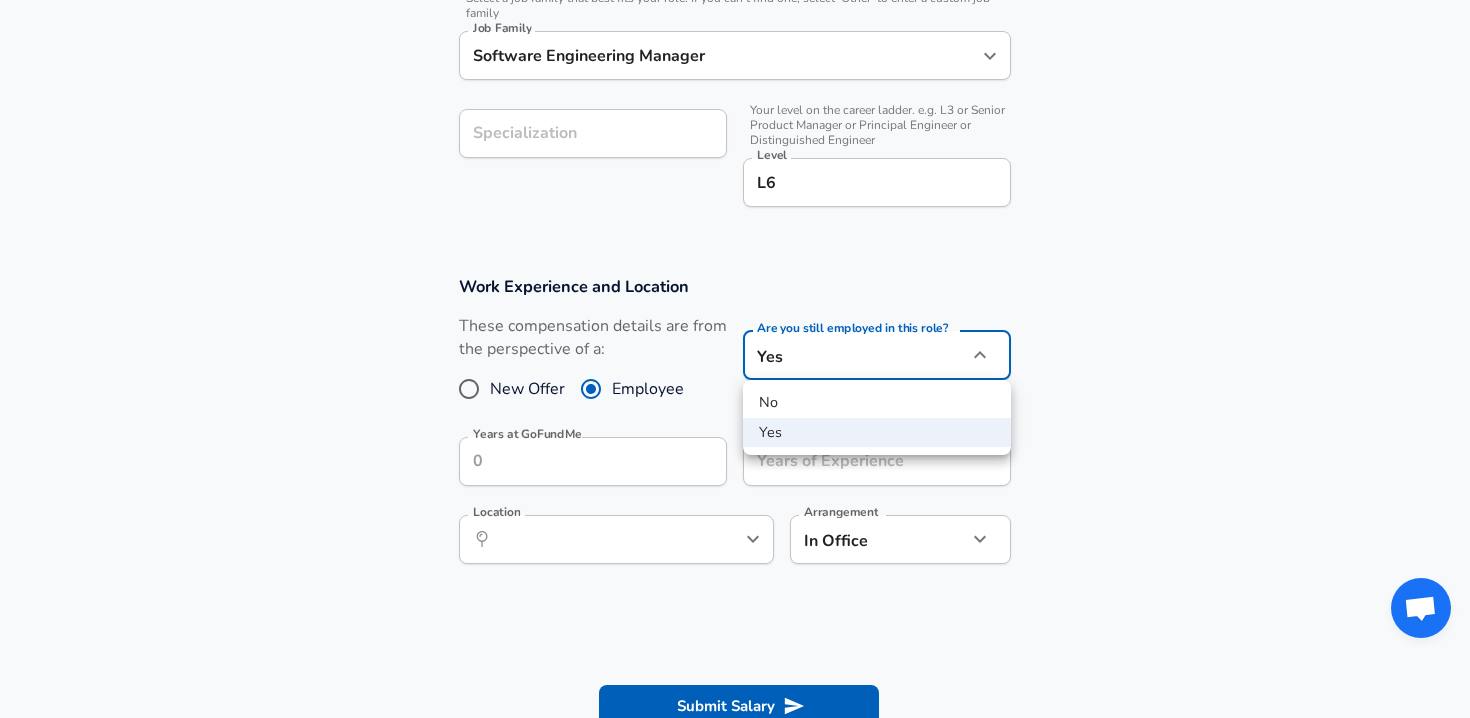 click on "No" at bounding box center (877, 403) 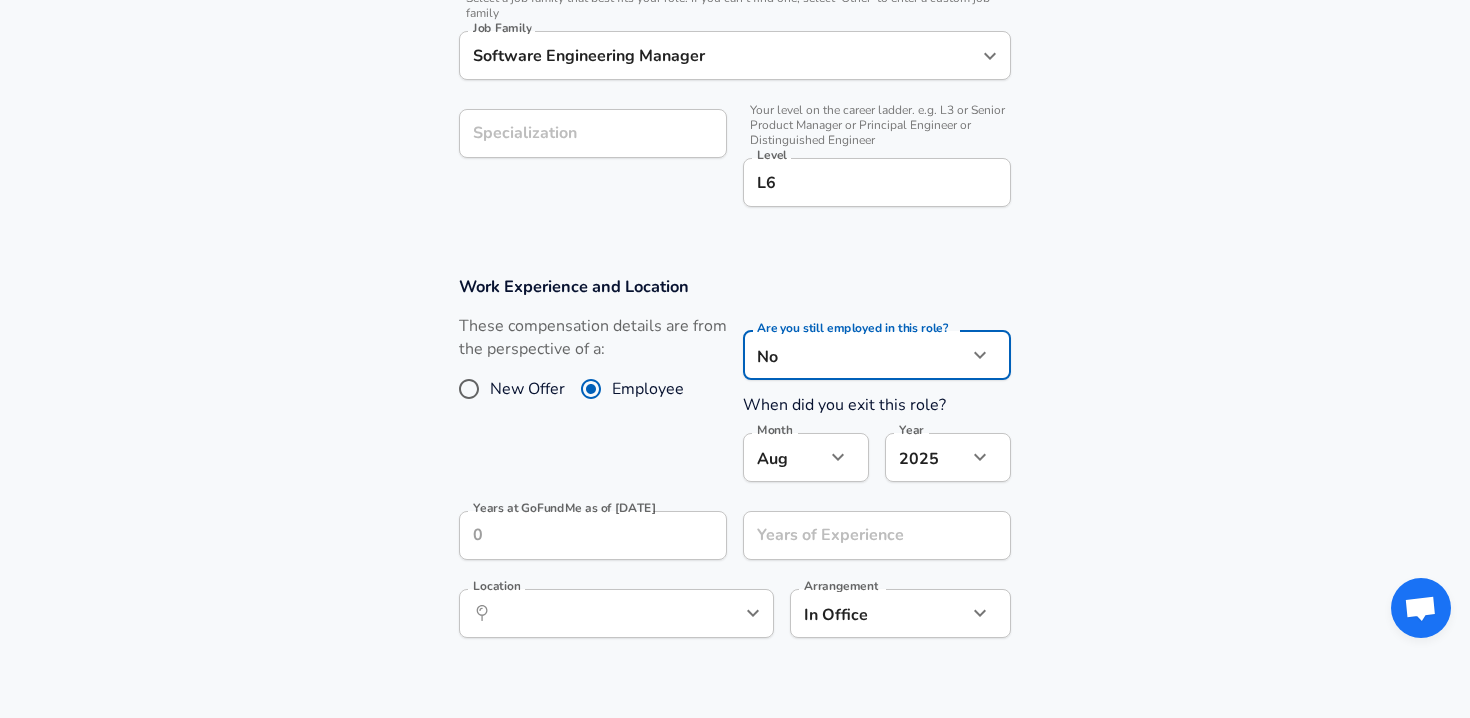 click on "We value your privacy We use cookies to enhance your browsing experience, serve personalized ads or content, and analyze our traffic. By clicking "Accept All", you consent to our use of cookies. Customize    Accept All   Customize Consent Preferences   We use cookies to help you navigate efficiently and perform certain functions. You will find detailed information about all cookies under each consent category below. The cookies that are categorized as "Necessary" are stored on your browser as they are essential for enabling the basic functionalities of the site. ...  Show more Necessary Always Active Necessary cookies are required to enable the basic features of this site, such as providing secure log-in or adjusting your consent preferences. These cookies do not store any personally identifiable data. Cookie _GRECAPTCHA Duration 5 months 27 days Description Google Recaptcha service sets this cookie to identify bots to protect the website against malicious spam attacks. Cookie __stripe_mid Duration 1 year MR" at bounding box center (735, -277) 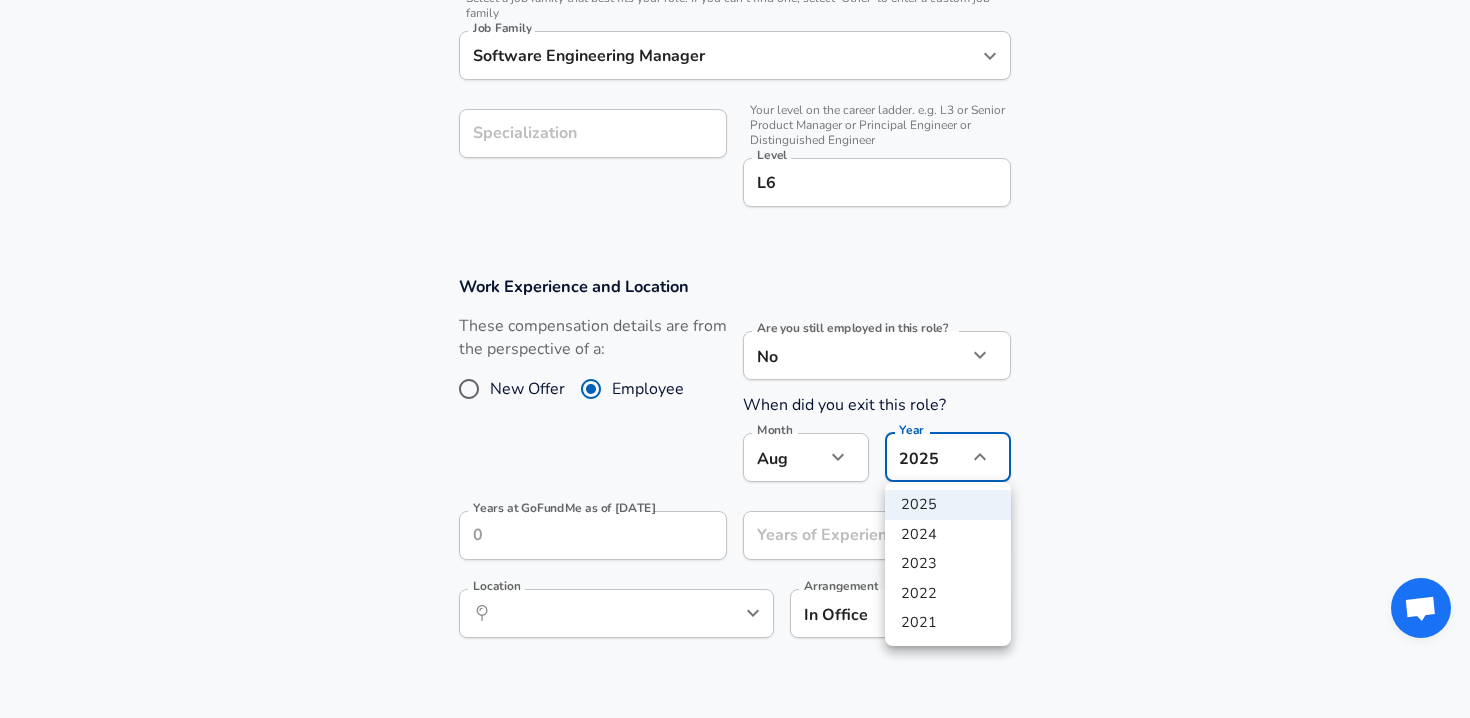 click on "2024" at bounding box center [948, 535] 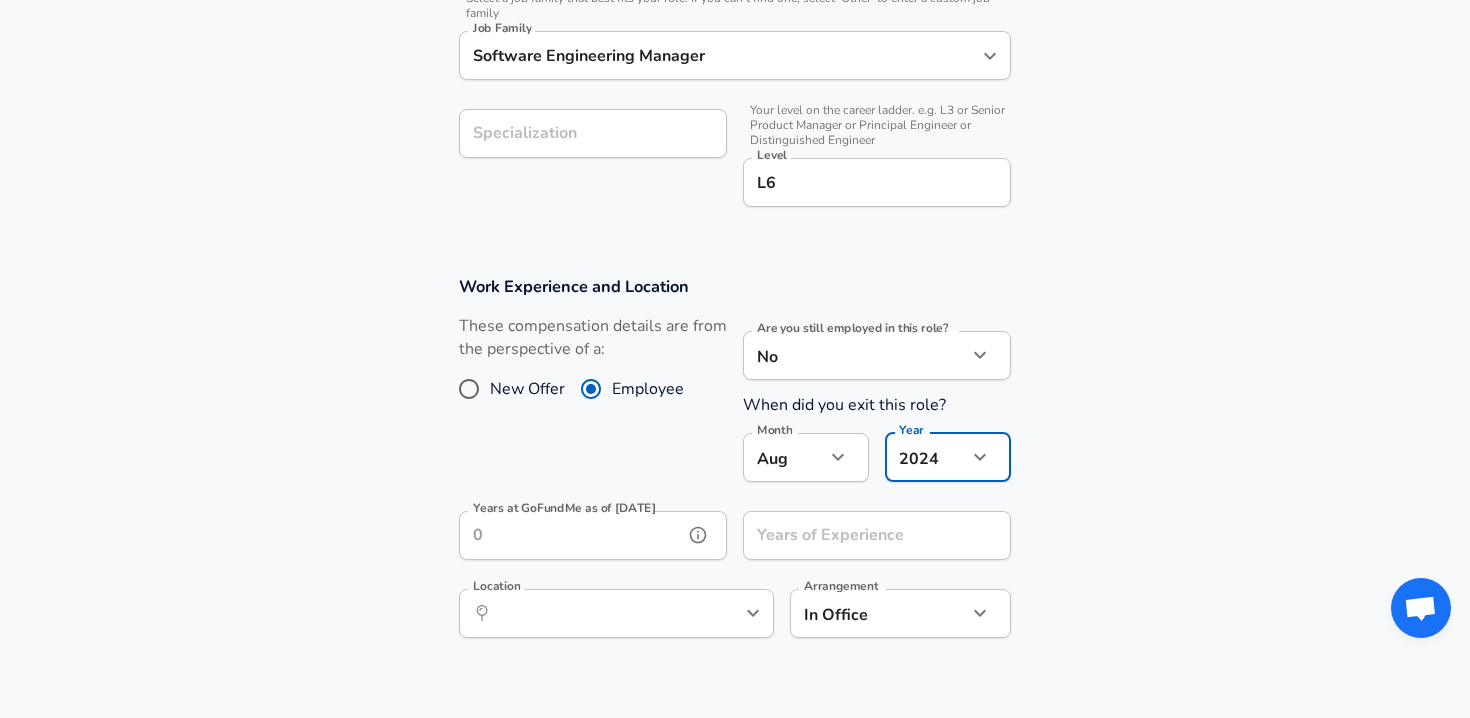 click on "Years at GoFundMe as of [DATE]" at bounding box center (571, 535) 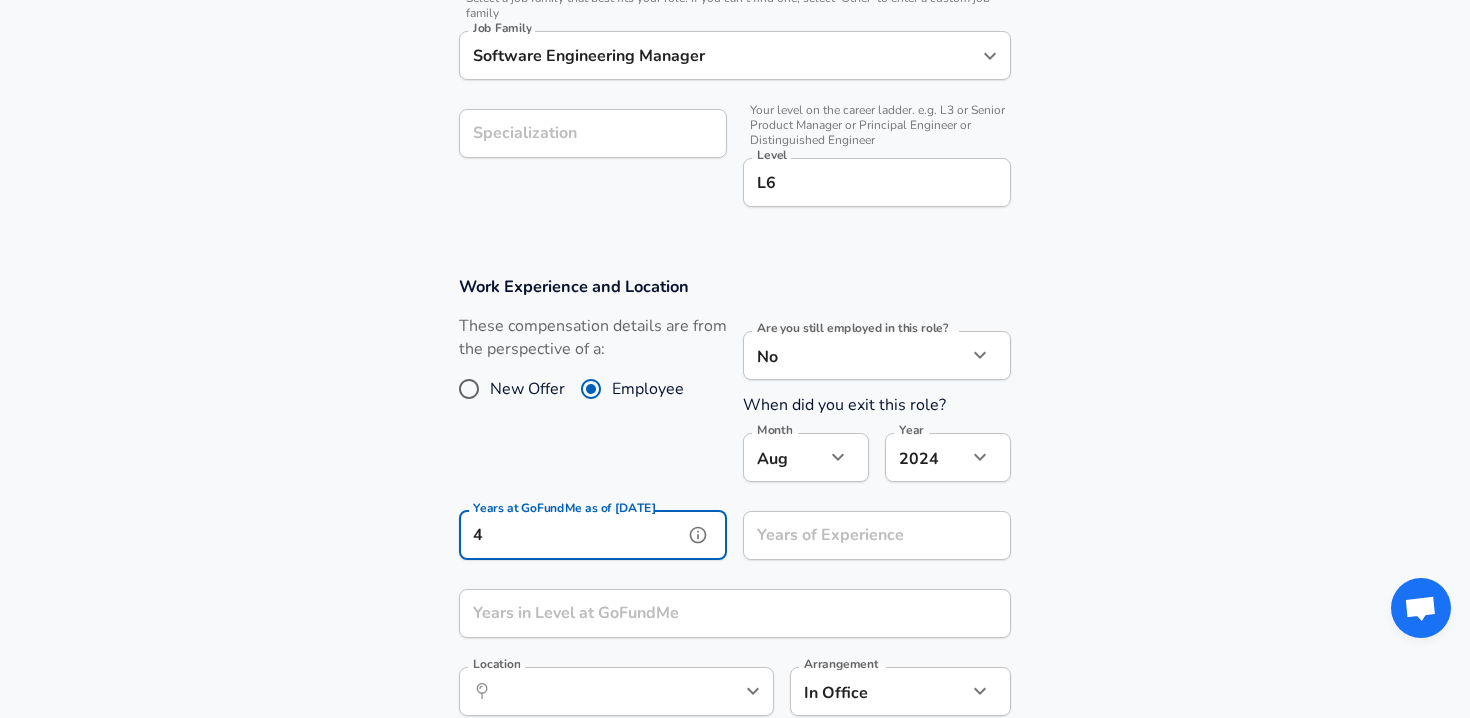 type on "4" 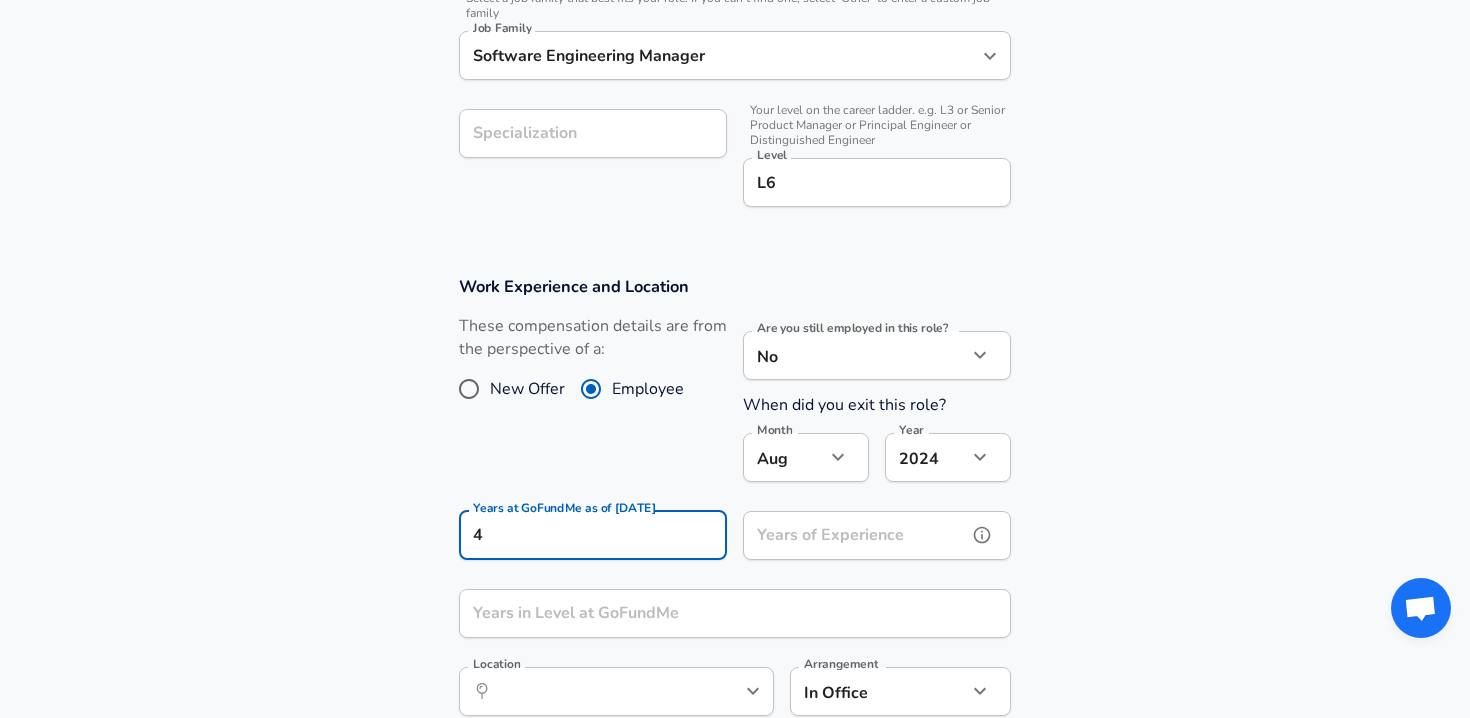 click on "Years of Experience" at bounding box center (855, 535) 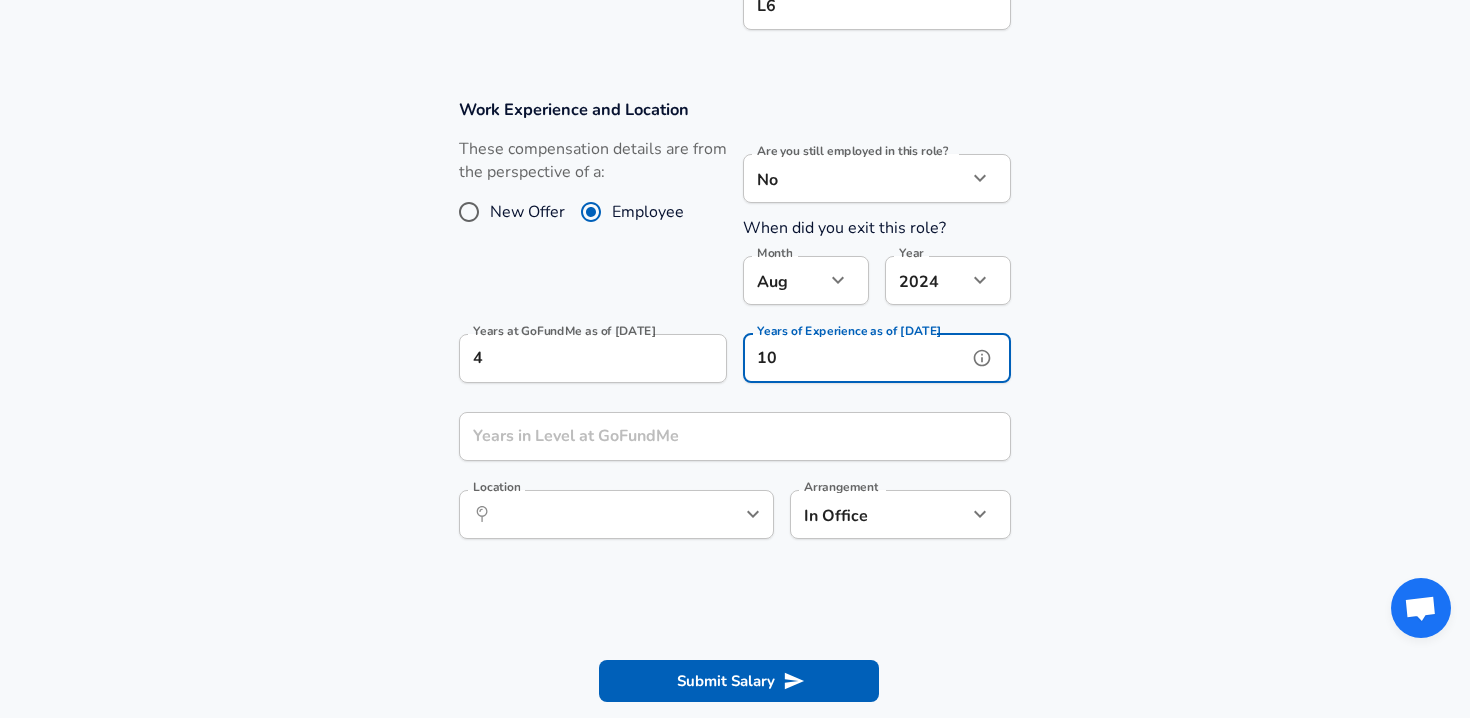 scroll, scrollTop: 855, scrollLeft: 0, axis: vertical 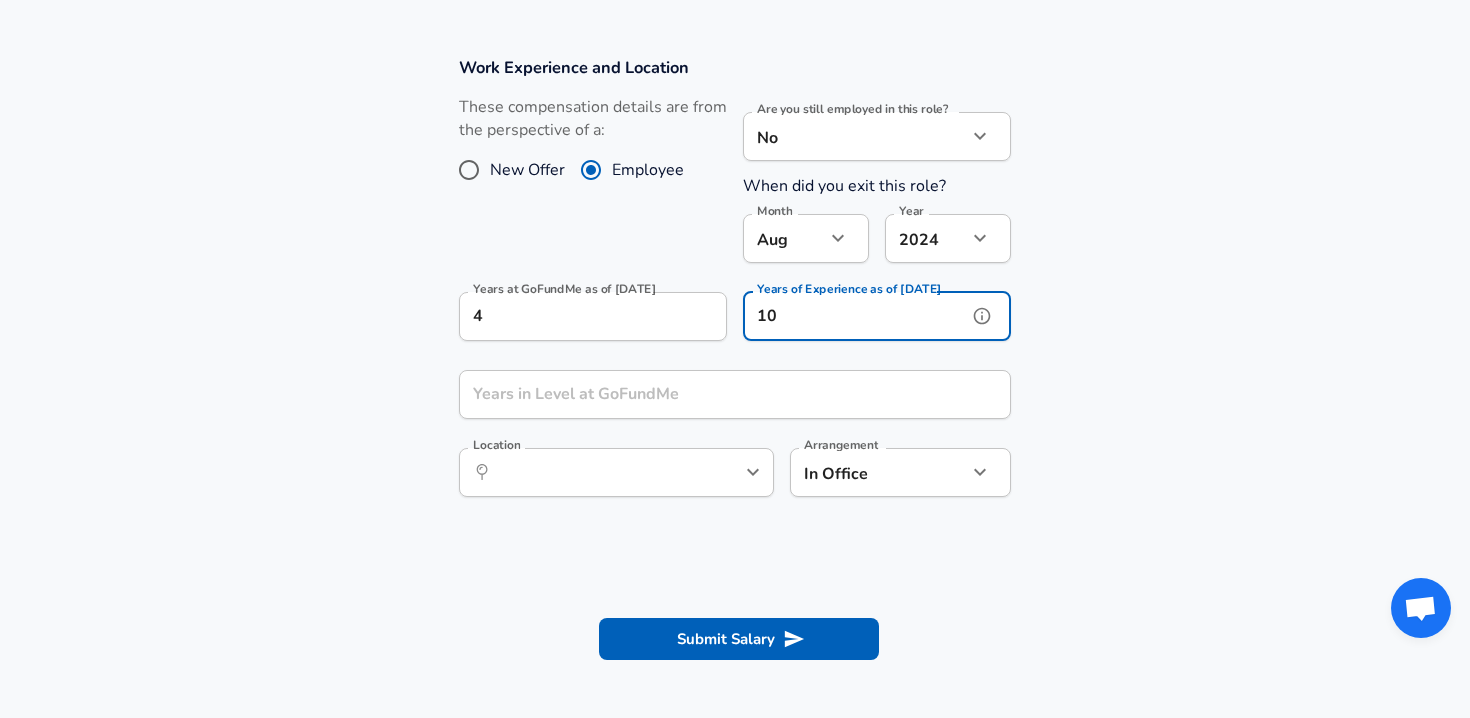 type on "10" 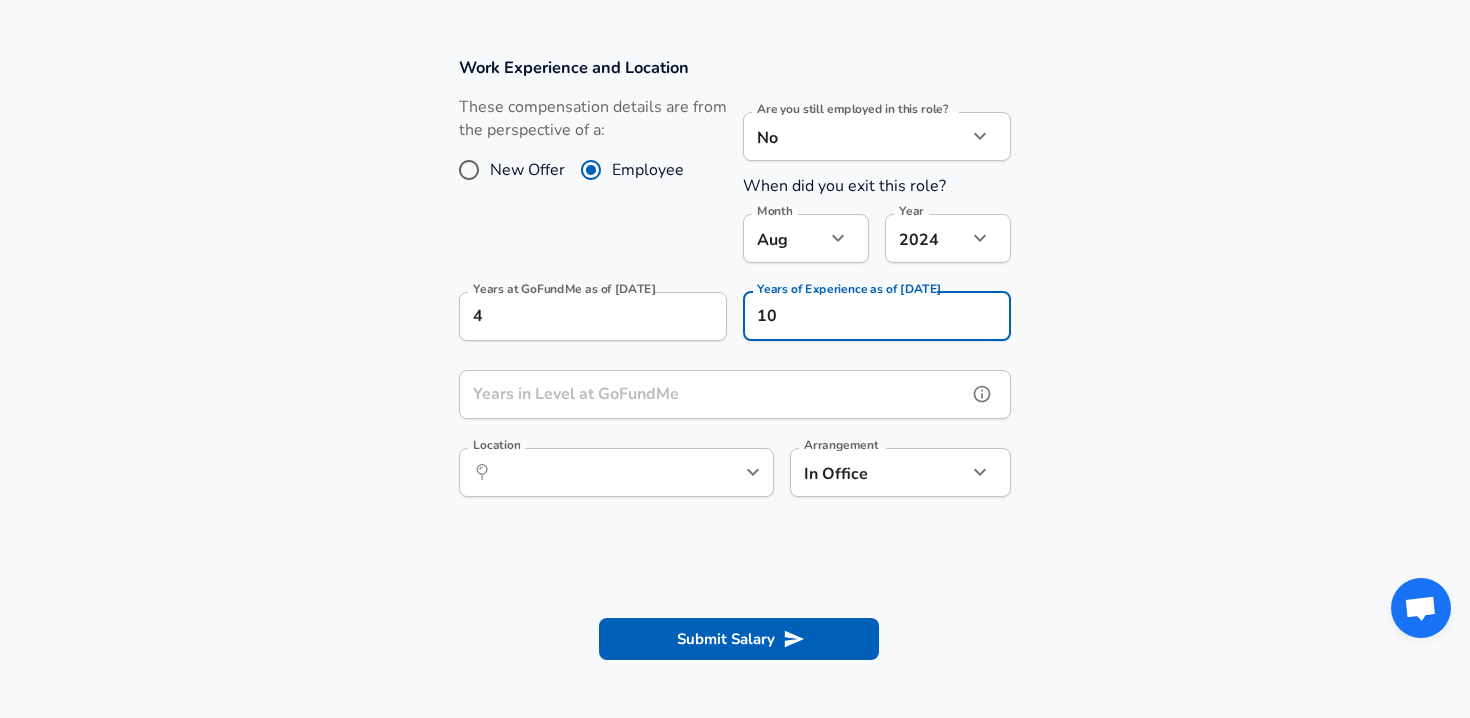 click on "Years in Level at GoFundMe" at bounding box center (713, 394) 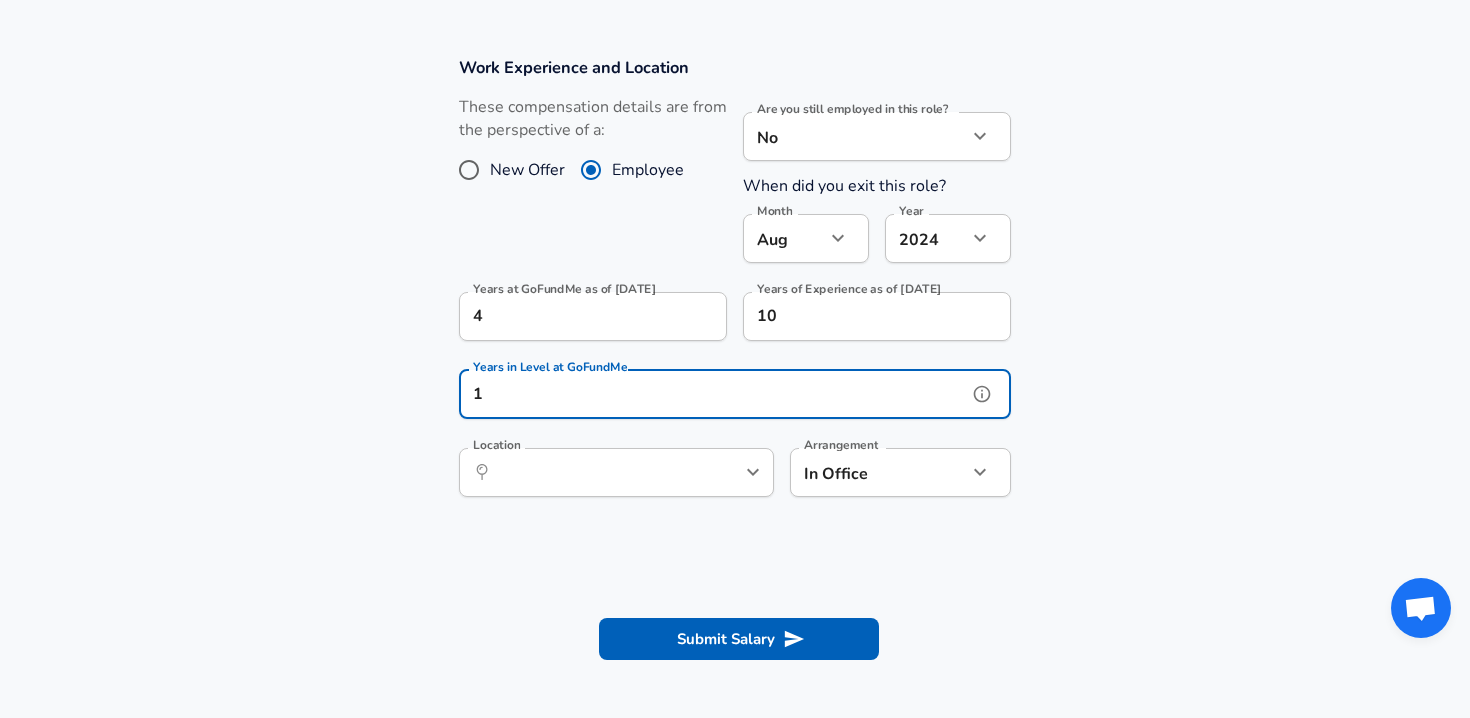 type on "1" 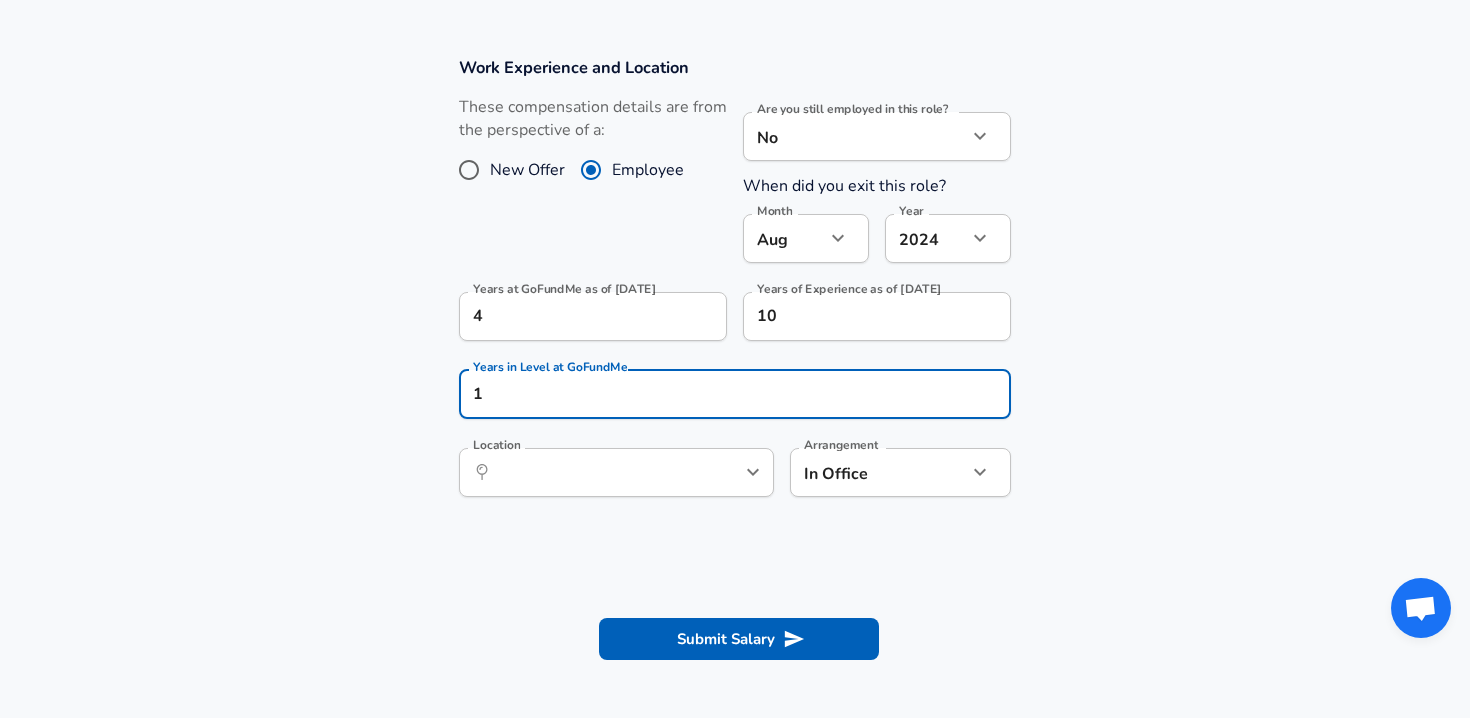 click on "We value your privacy We use cookies to enhance your browsing experience, serve personalized ads or content, and analyze our traffic. By clicking "Accept All", you consent to our use of cookies. Customize    Accept All   Customize Consent Preferences   We use cookies to help you navigate efficiently and perform certain functions. You will find detailed information about all cookies under each consent category below. The cookies that are categorized as "Necessary" are stored on your browser as they are essential for enabling the basic functionalities of the site. ...  Show more Necessary Always Active Necessary cookies are required to enable the basic features of this site, such as providing secure log-in or adjusting your consent preferences. These cookies do not store any personally identifiable data. Cookie _GRECAPTCHA Duration 5 months 27 days Description Google Recaptcha service sets this cookie to identify bots to protect the website against malicious spam attacks. Cookie __stripe_mid Duration 1 year MR" at bounding box center [735, -496] 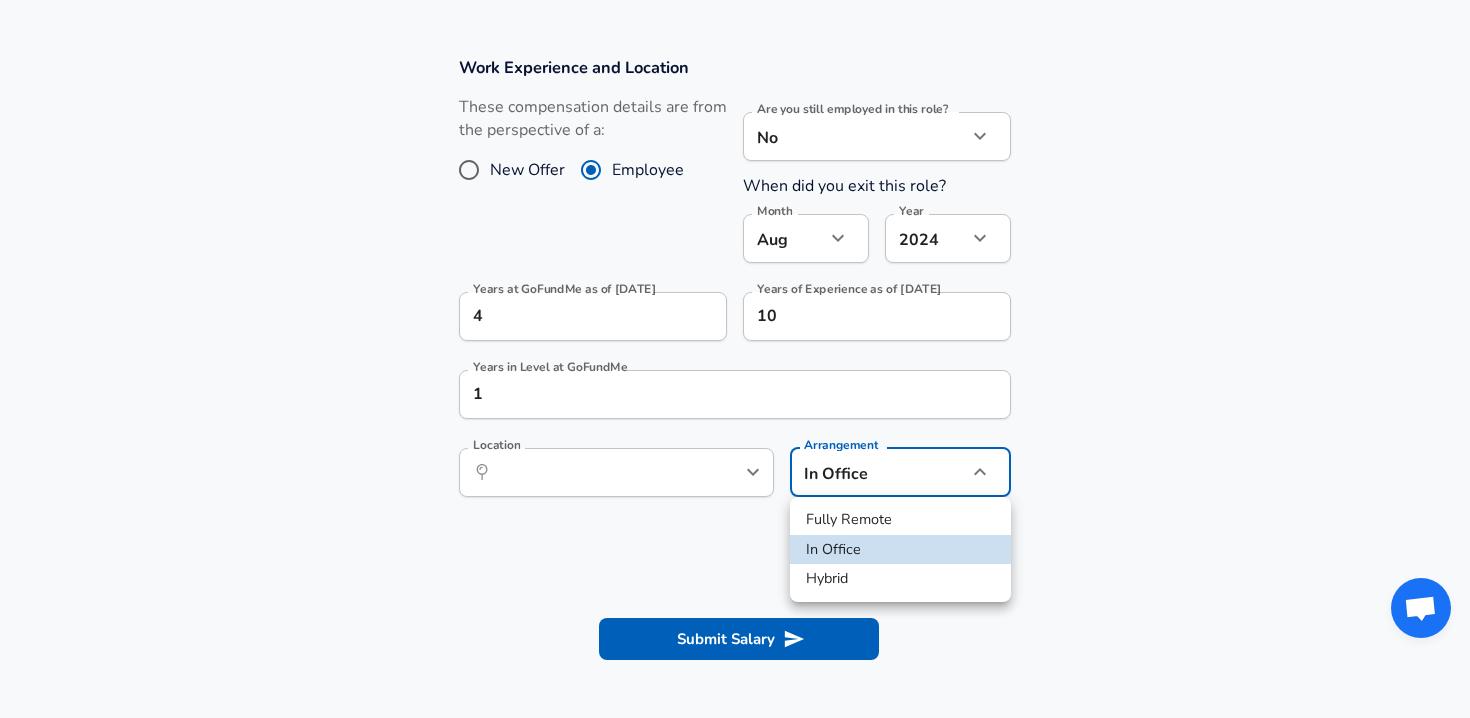 click on "Hybrid" at bounding box center (900, 579) 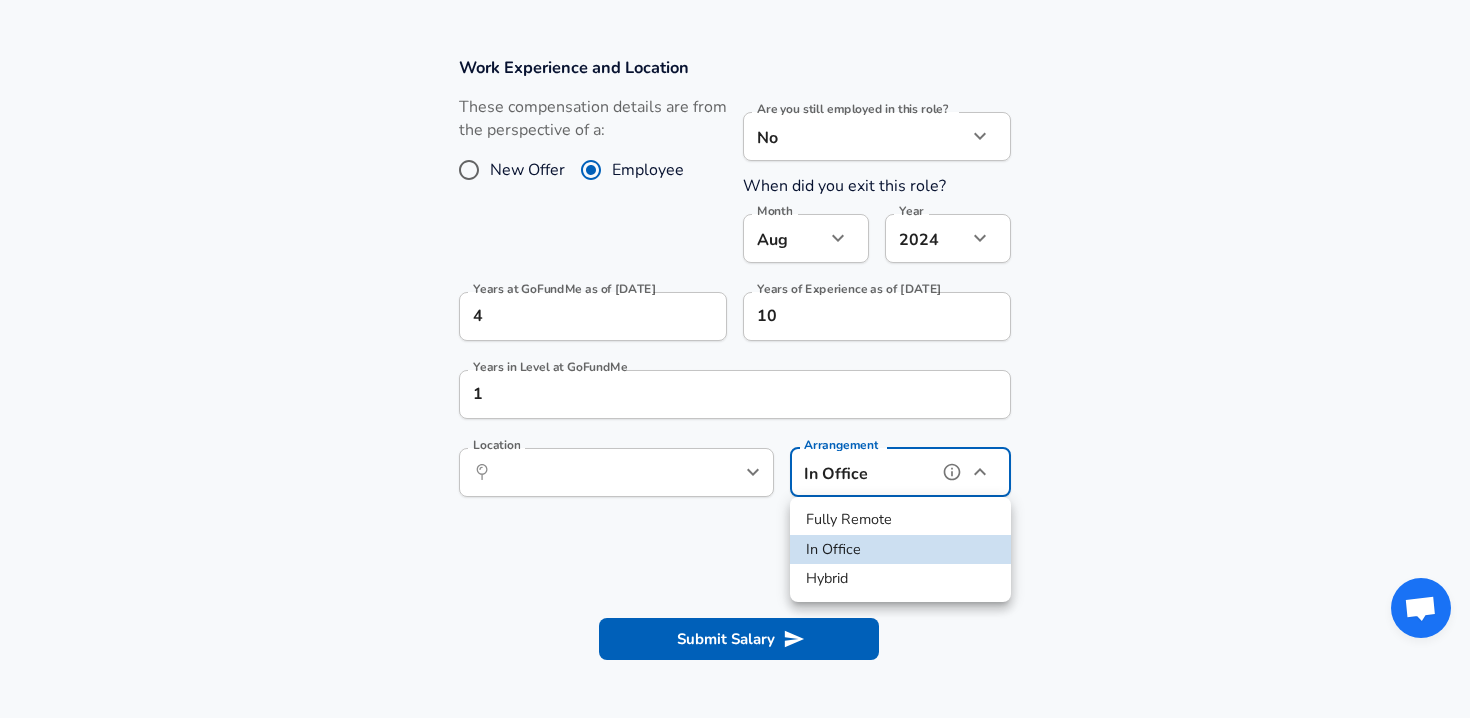 type on "hybrid" 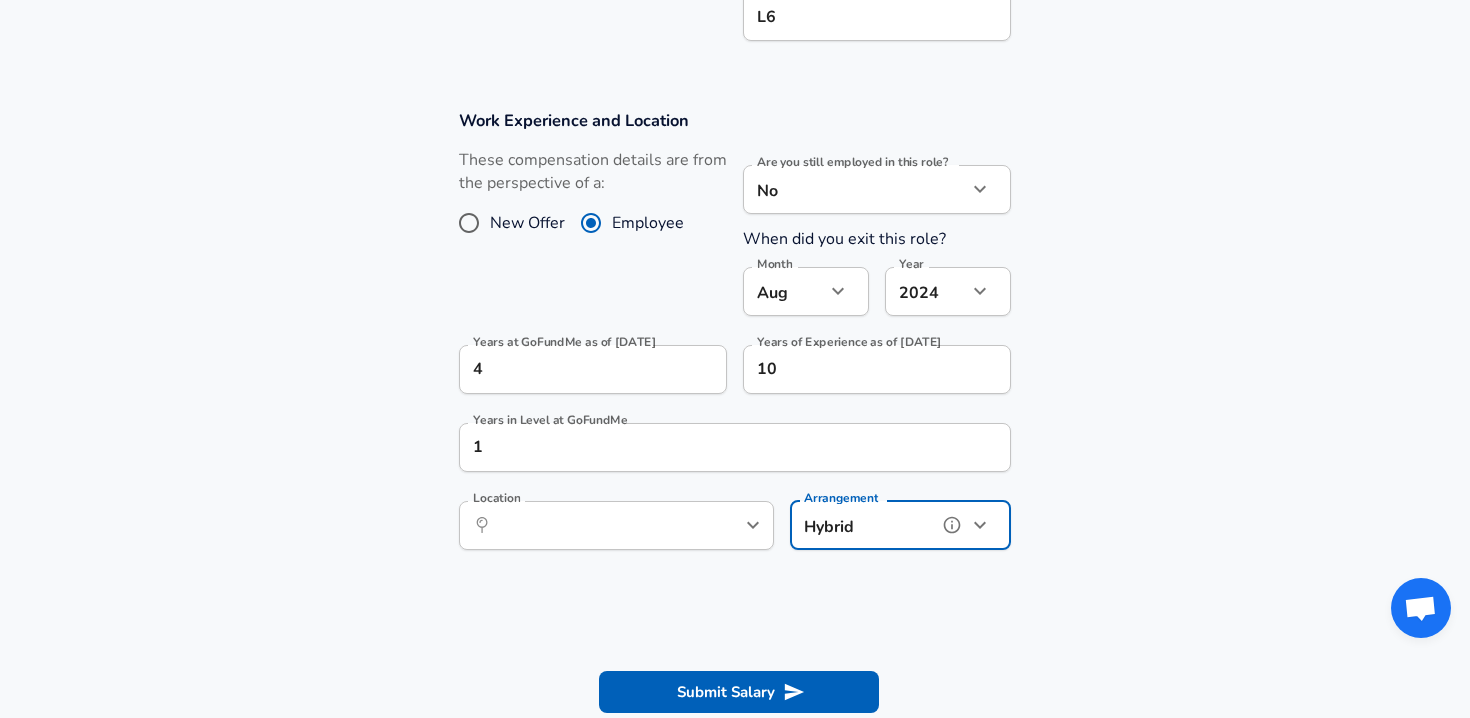 scroll, scrollTop: 931, scrollLeft: 0, axis: vertical 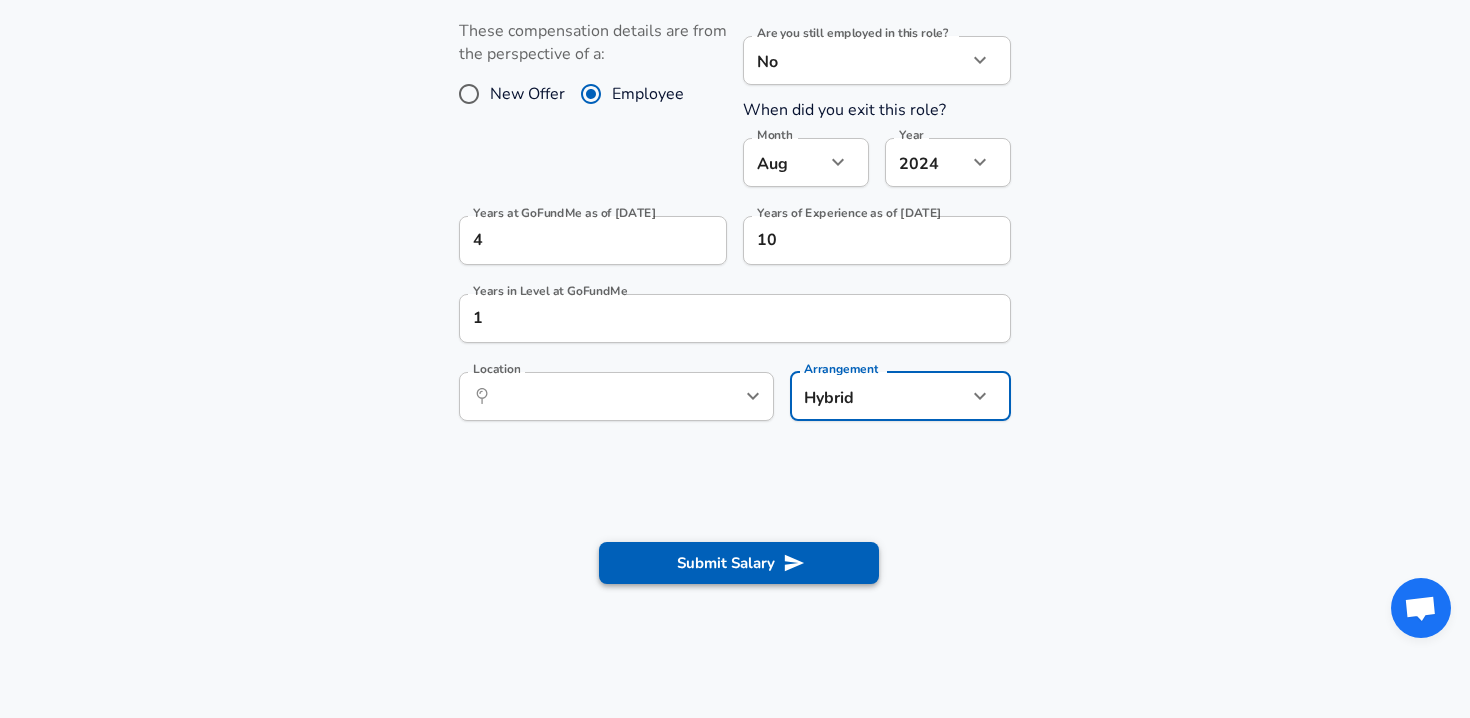 click on "Submit Salary" at bounding box center (739, 563) 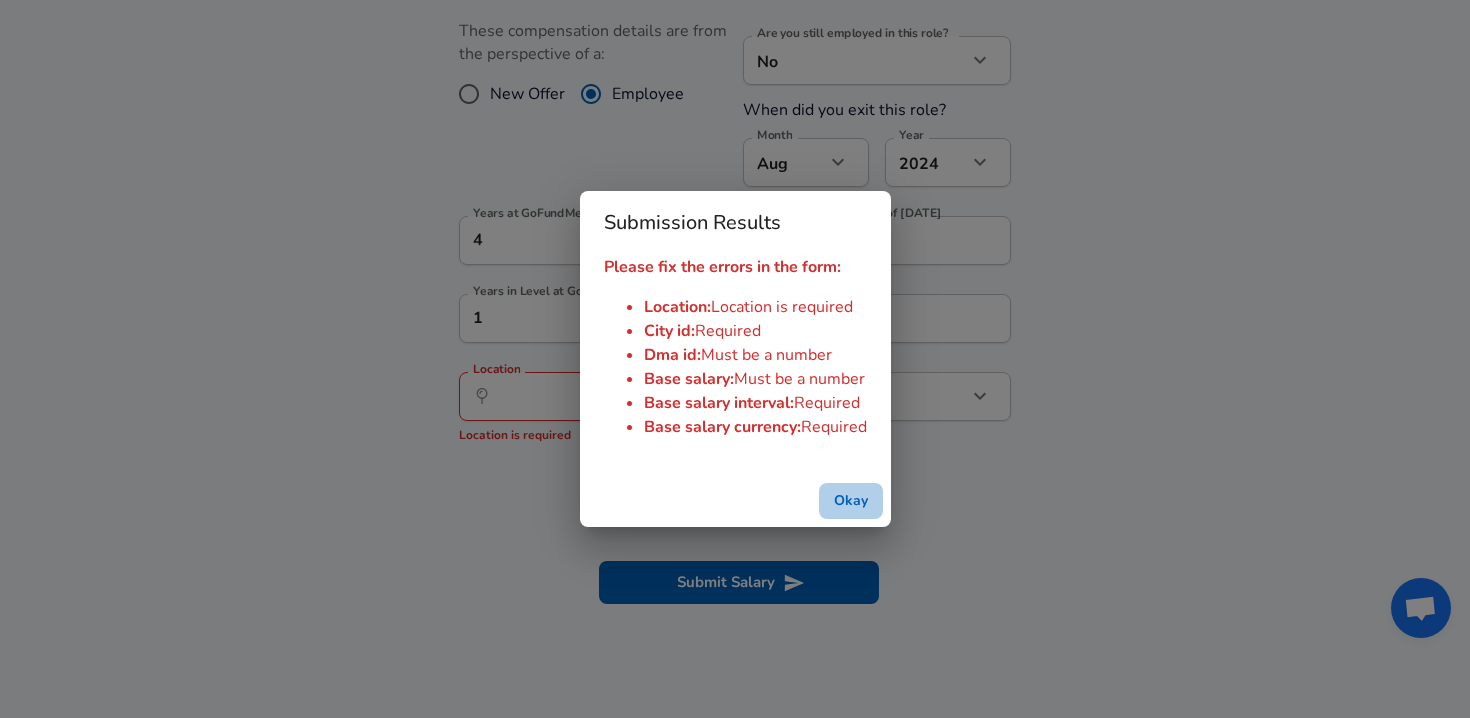 click on "Okay" at bounding box center [851, 501] 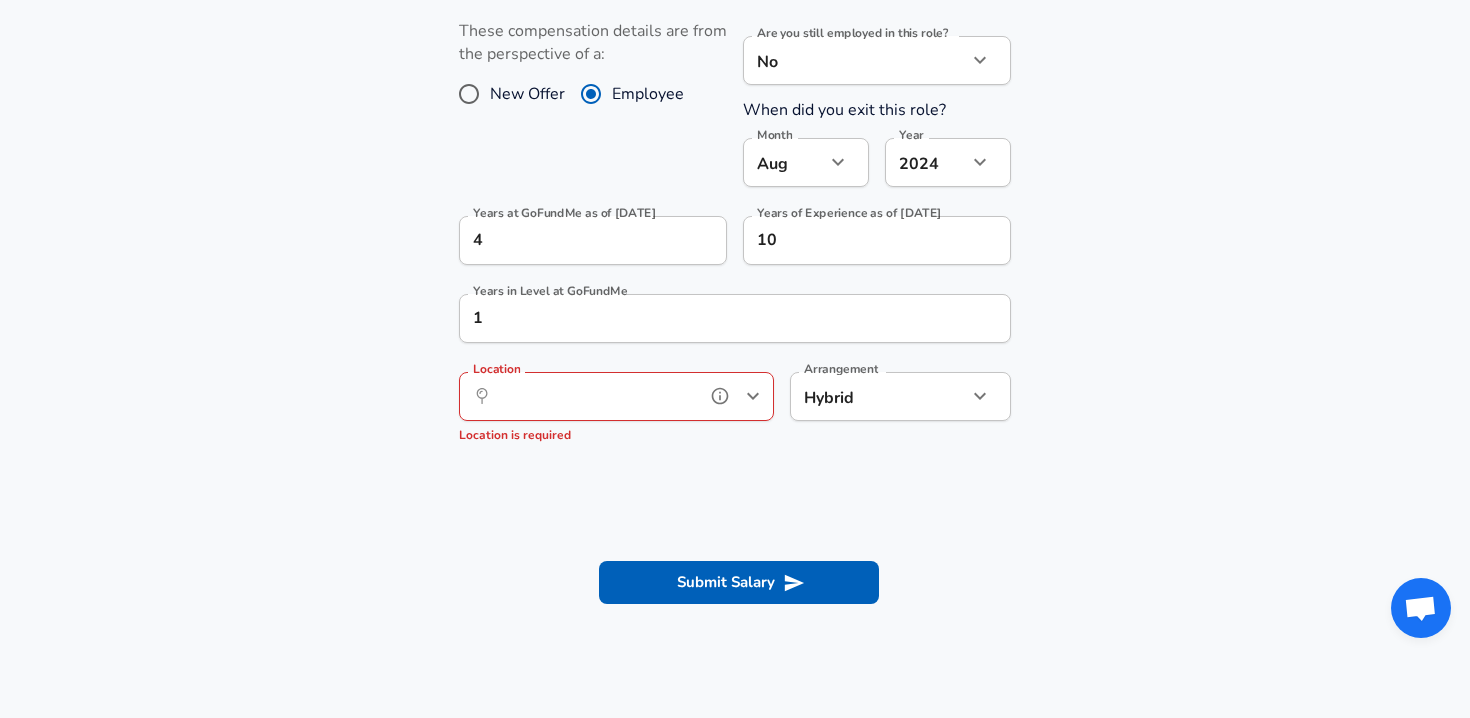 click on "Location" at bounding box center (594, 396) 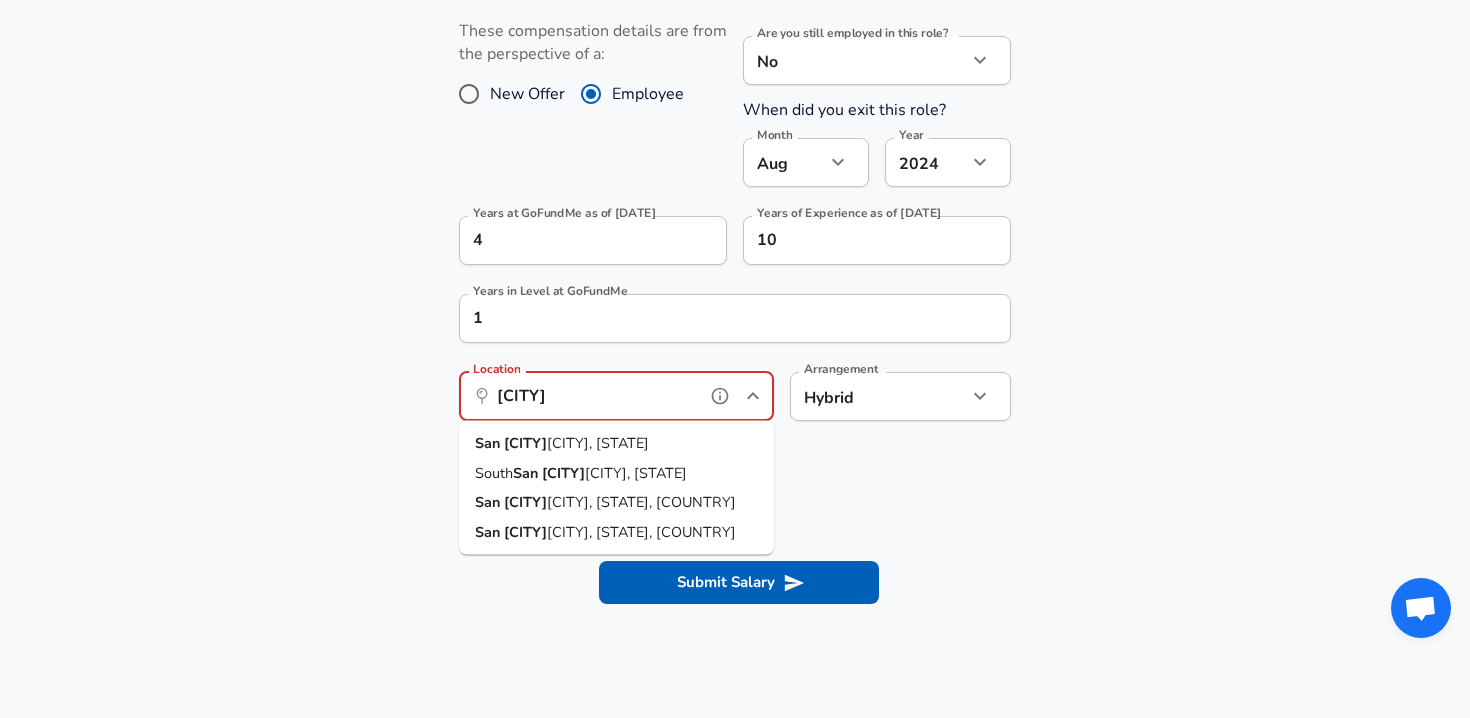 click on "[CITY], [STATE]" at bounding box center [598, 443] 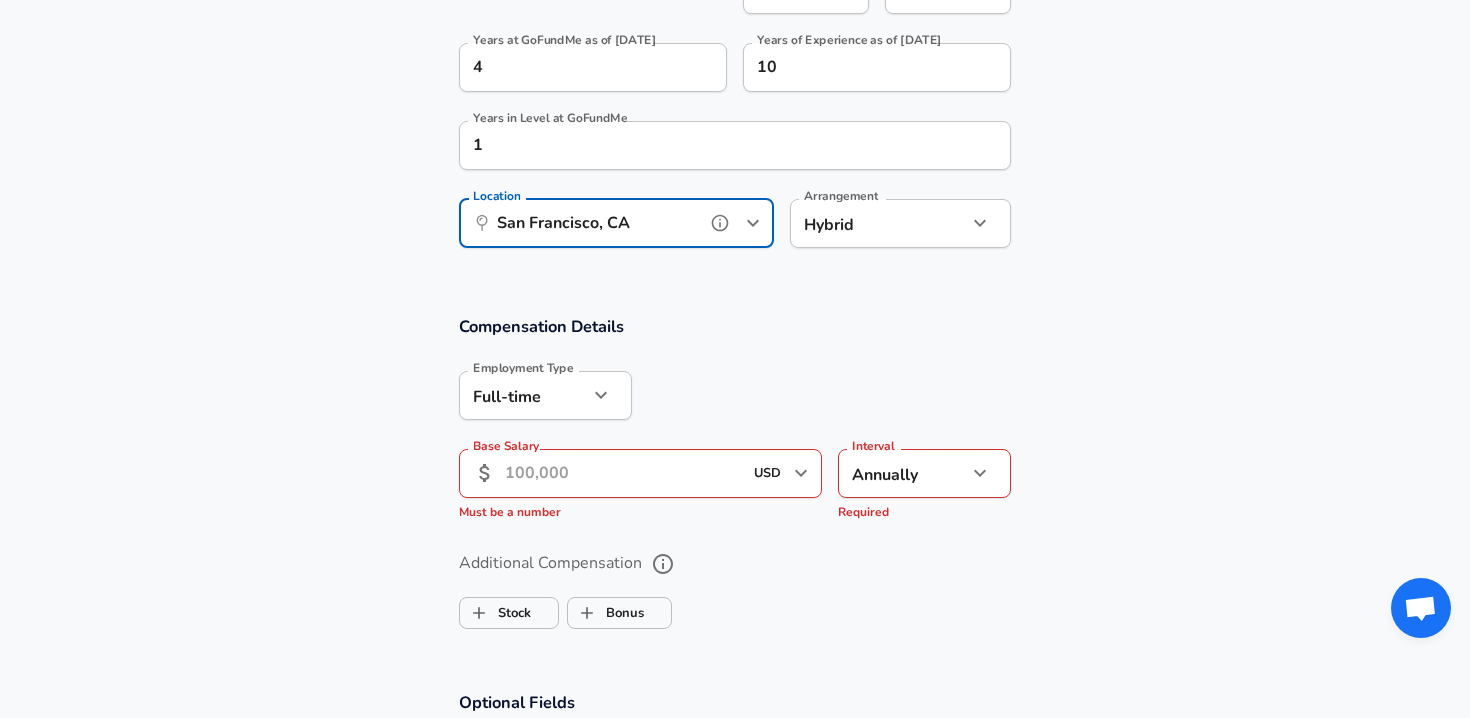 scroll, scrollTop: 1110, scrollLeft: 0, axis: vertical 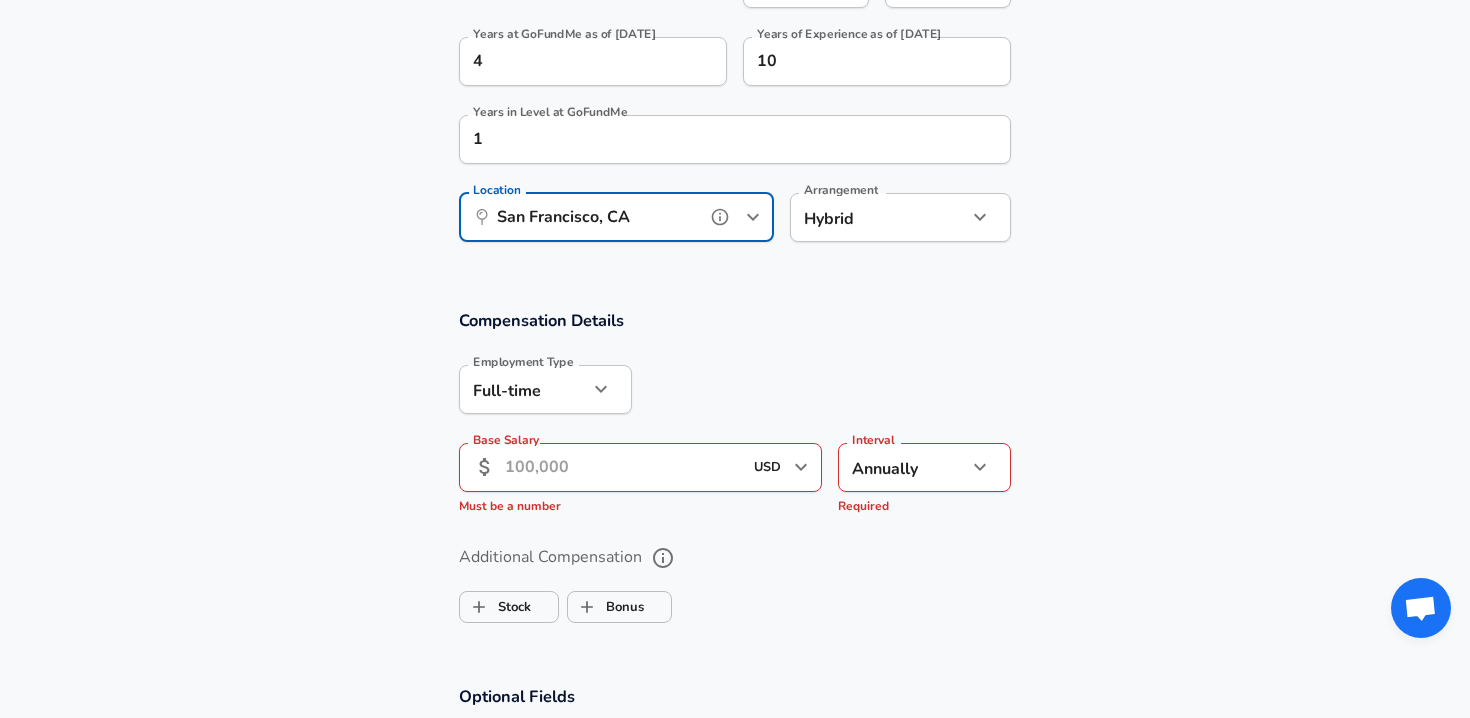 type on "San Francisco, CA" 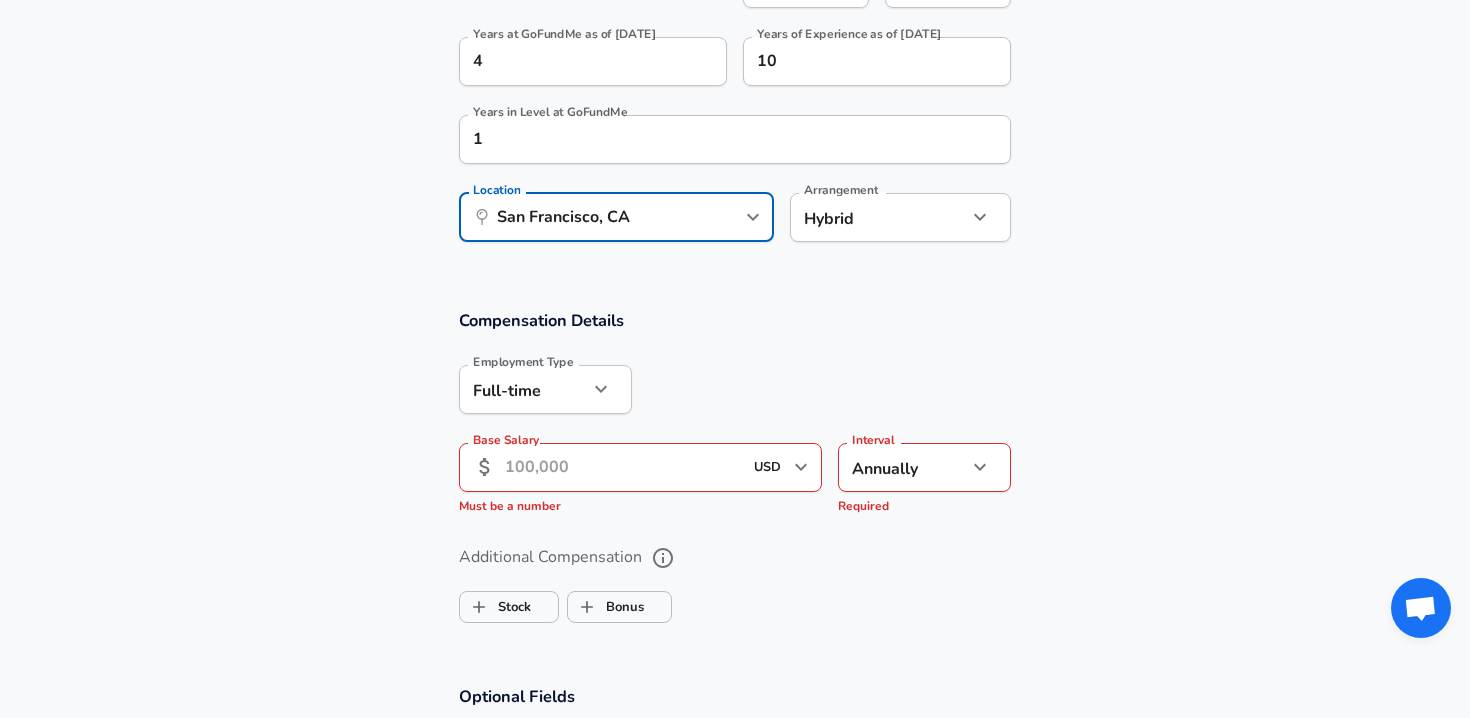 click on "Base Salary" at bounding box center (623, 467) 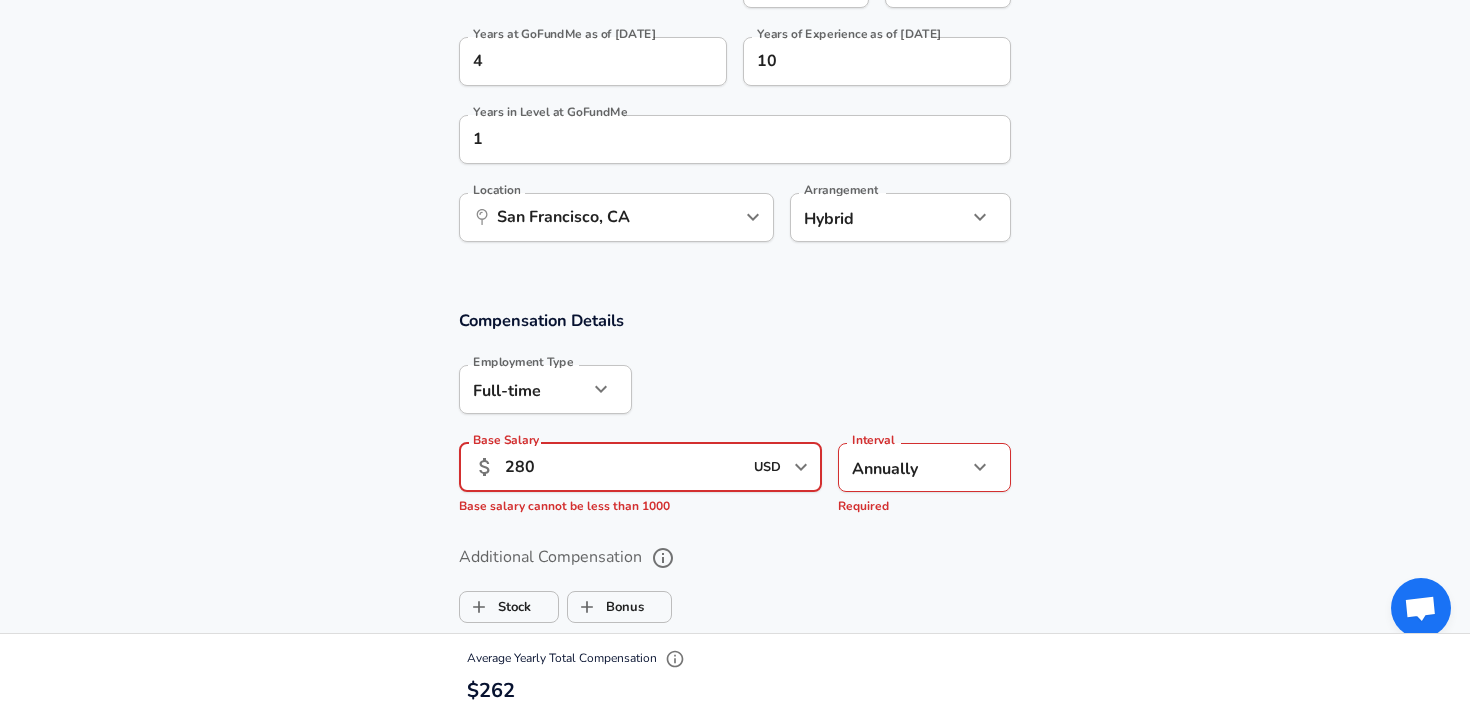 click on "Additional Compensation   Stock Bonus" at bounding box center (735, 578) 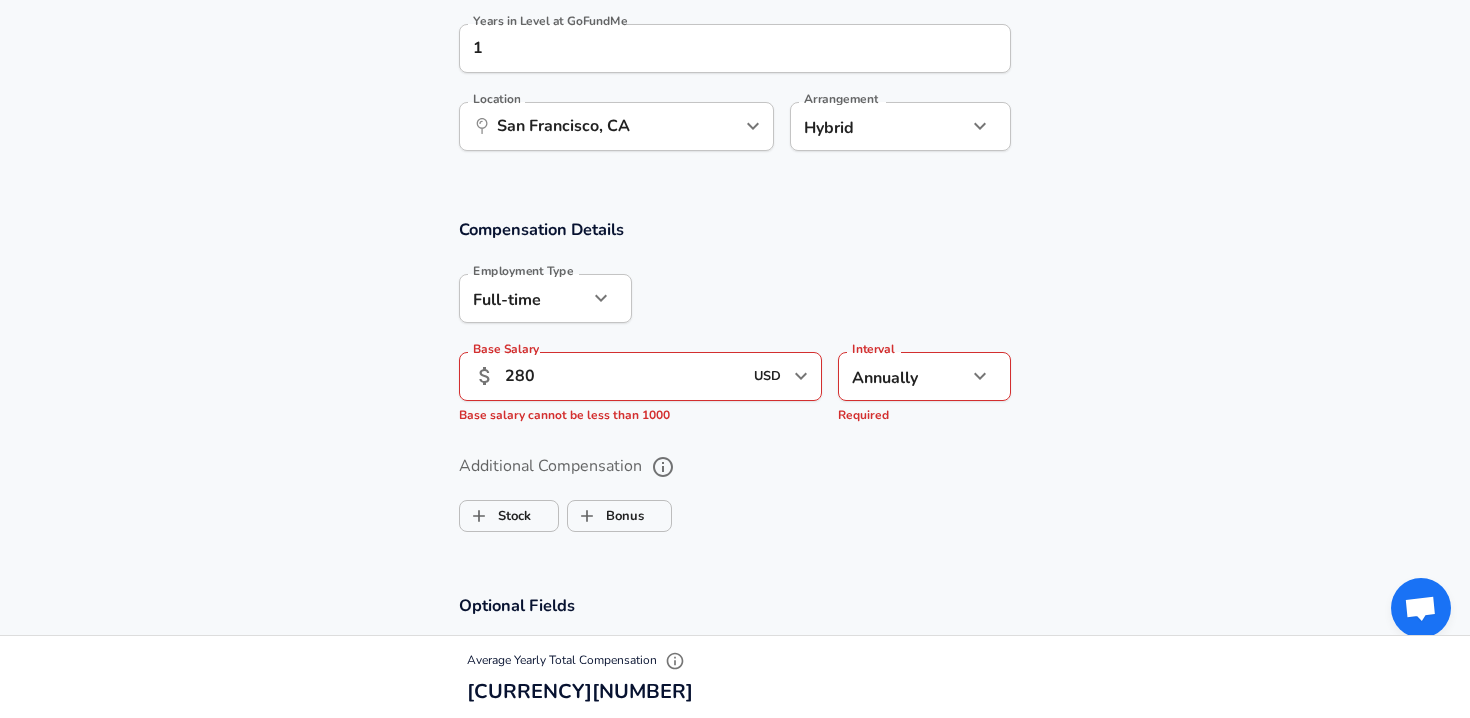 scroll, scrollTop: 1267, scrollLeft: 0, axis: vertical 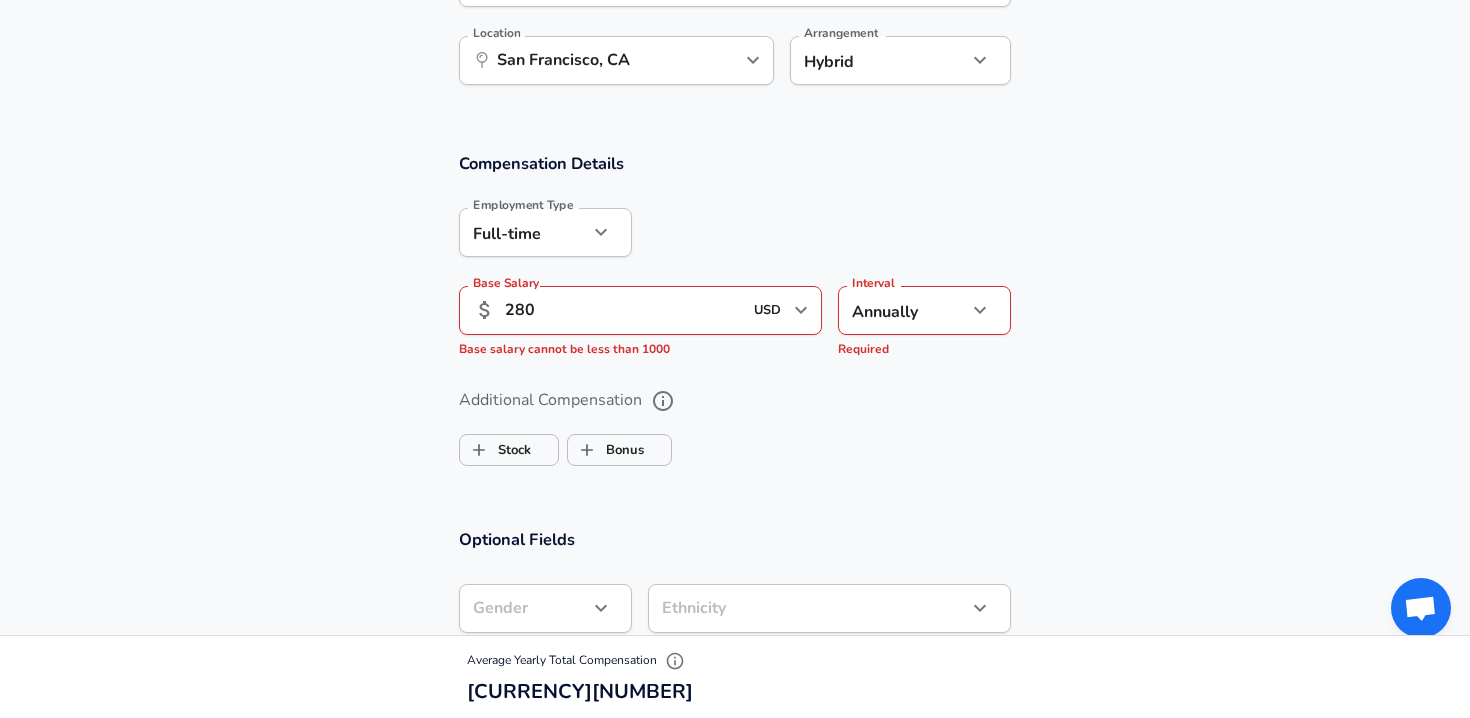 click on "Compensation Details Employment Type Full-time full_time Employment Type Base Salary ​ [NUMBER] USD ​ Required Base Salary Base salary cannot be less than 1000 Interval Annually yearly Interval Required Additional Compensation Stock Bonus" at bounding box center [735, 318] 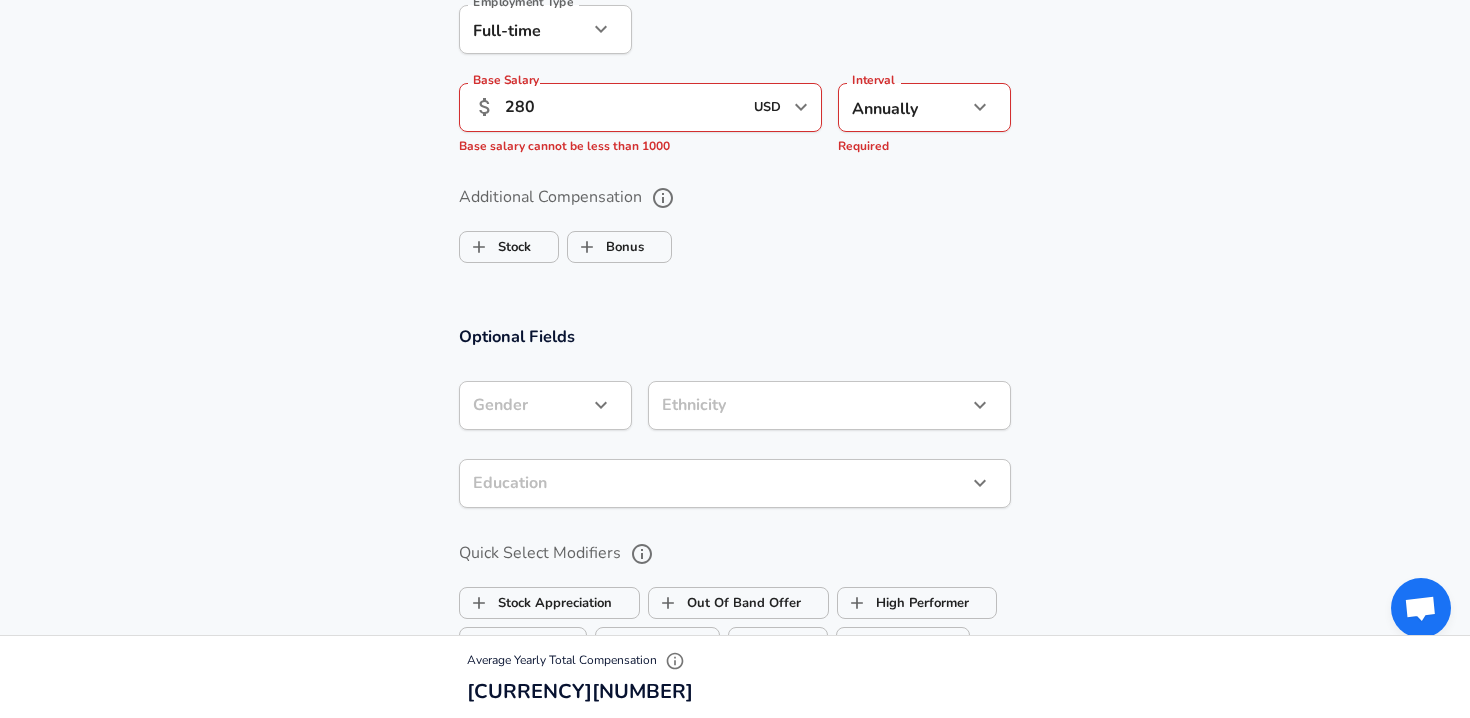 scroll, scrollTop: 1472, scrollLeft: 0, axis: vertical 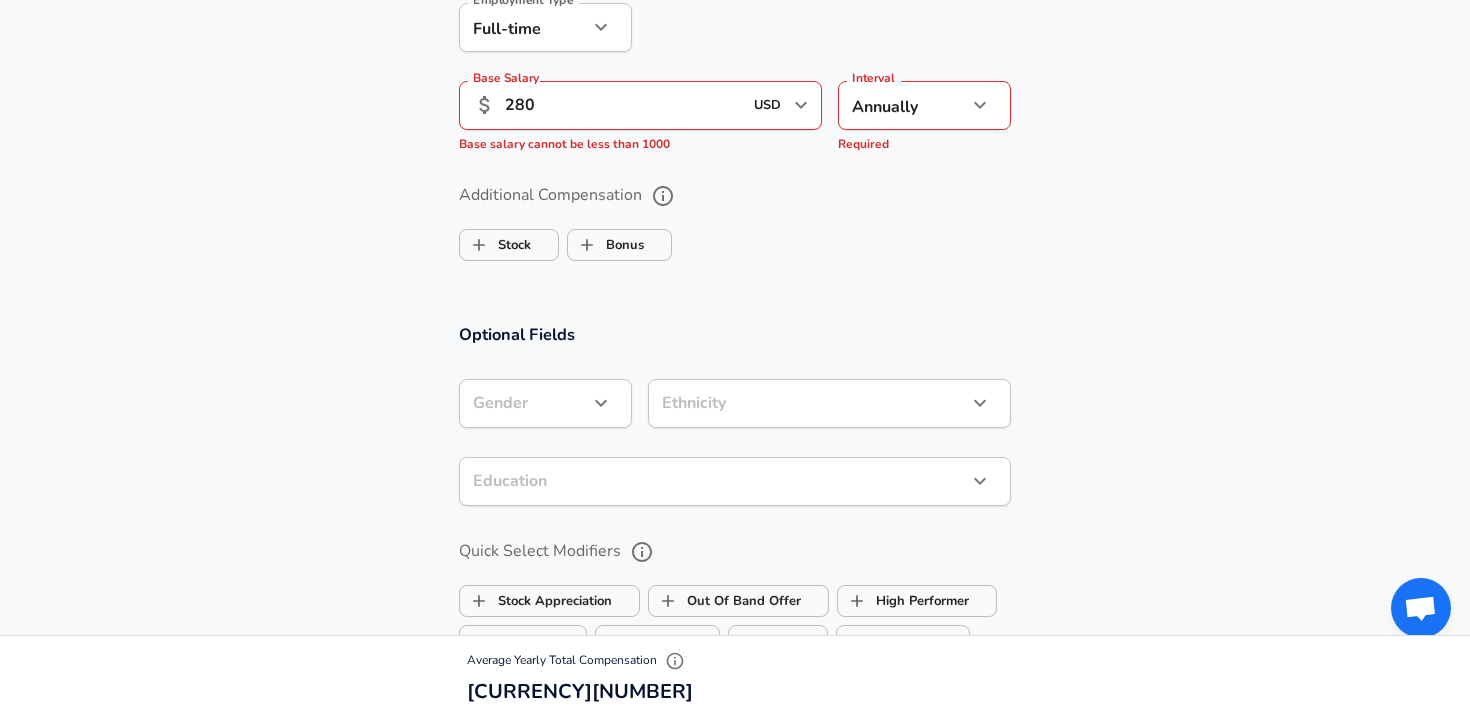 click on "Stock Bonus" at bounding box center [735, 241] 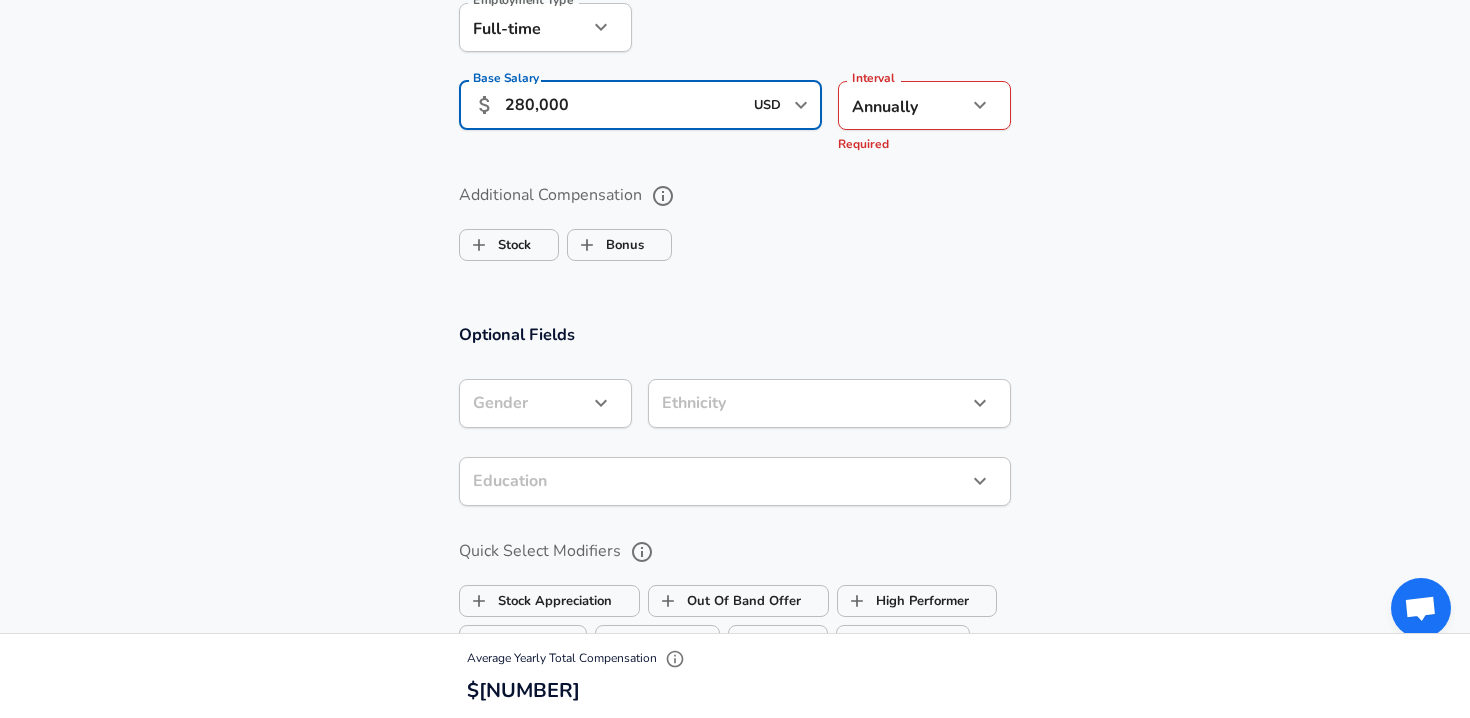 type on "280,000" 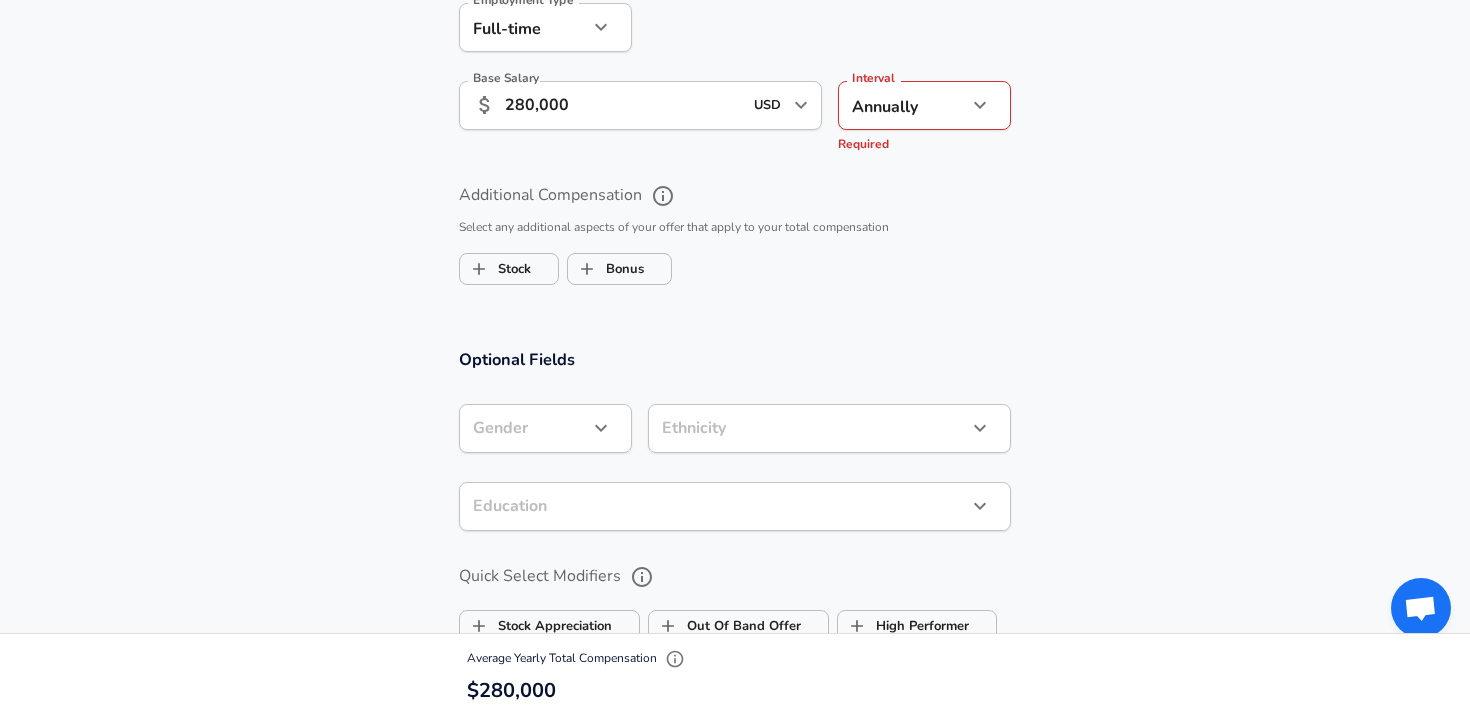 click on "We value your privacy We use cookies to enhance your browsing experience, serve personalized ads or content, and analyze our traffic. By clicking "Accept All", you consent to our use of cookies. Customize    Accept All   Customize Consent Preferences   We use cookies to help you navigate efficiently and perform certain functions. You will find detailed information about all cookies under each consent category below. The cookies that are categorized as "Necessary" are stored on your browser as they are essential for enabling the basic functionalities of the site. ...  Show more Necessary Always Active Necessary cookies are required to enable the basic features of this site, such as providing secure log-in or adjusting your consent preferences. These cookies do not store any personally identifiable data. Cookie _GRECAPTCHA Duration 5 months 27 days Description Google Recaptcha service sets this cookie to identify bots to protect the website against malicious spam attacks. Cookie __stripe_mid Duration 1 year MR" at bounding box center (735, -1113) 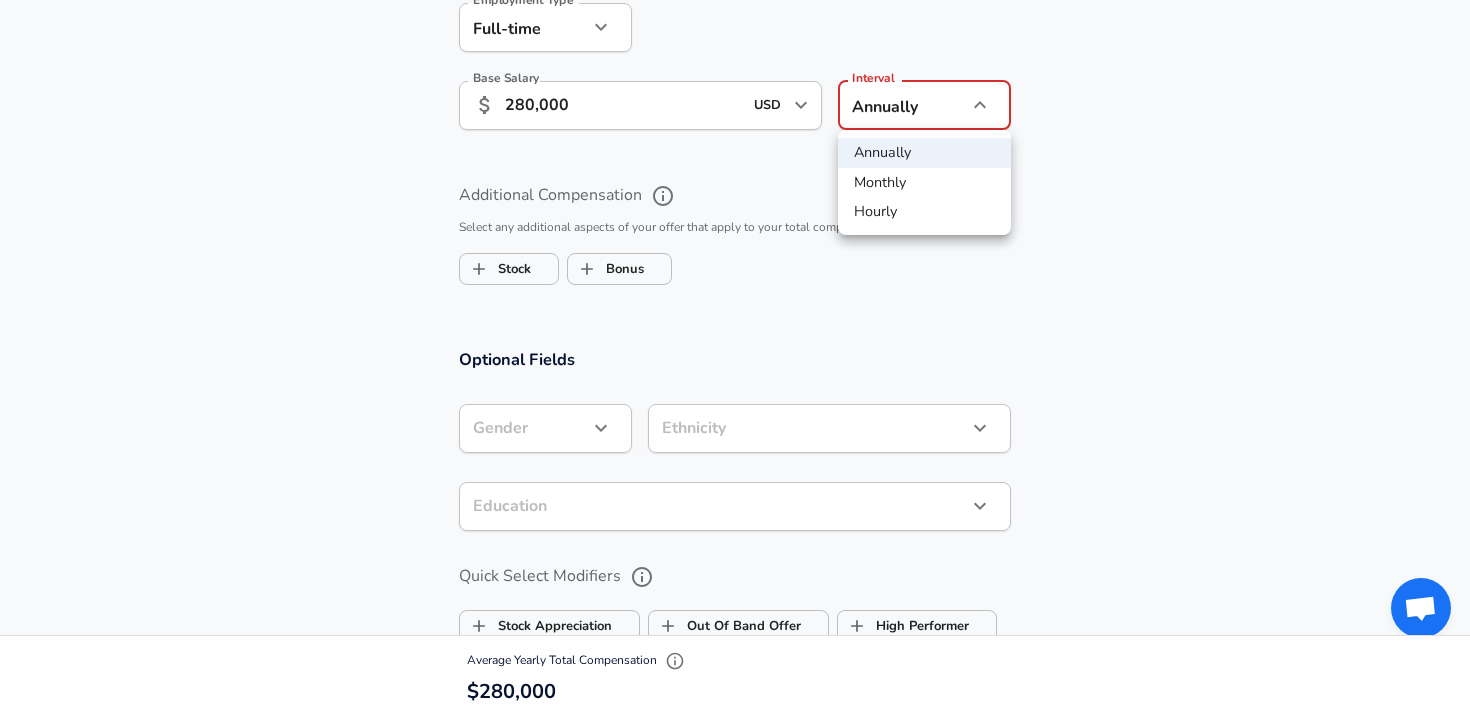 click on "Annually" at bounding box center [924, 153] 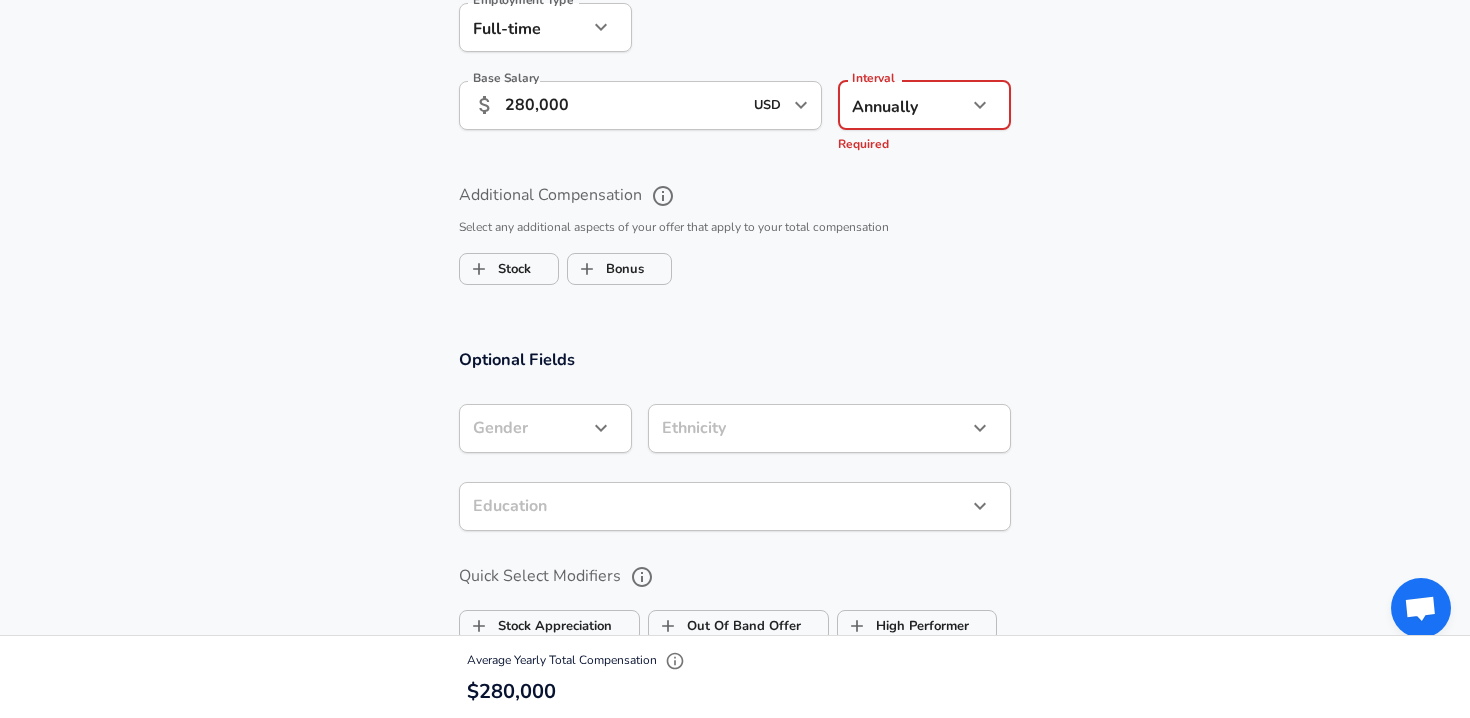 click on "Compensation Details Employment Type Full-time full_time Employment Type Base Salary ​ [NUMBER] USD ​ Required Base Salary Interval Annually yearly Interval Required Additional Compensation Stock Bonus" at bounding box center (735, 125) 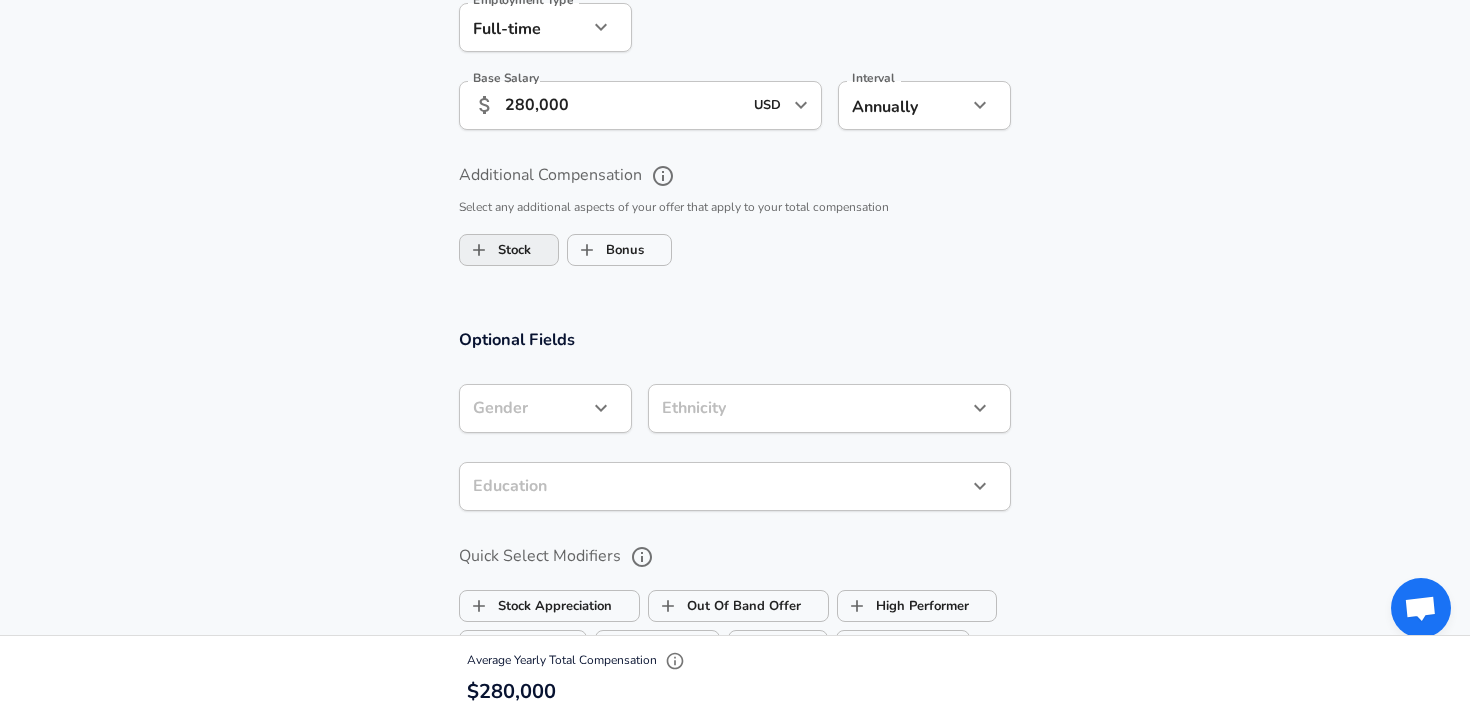 click on "Stock" at bounding box center (495, 250) 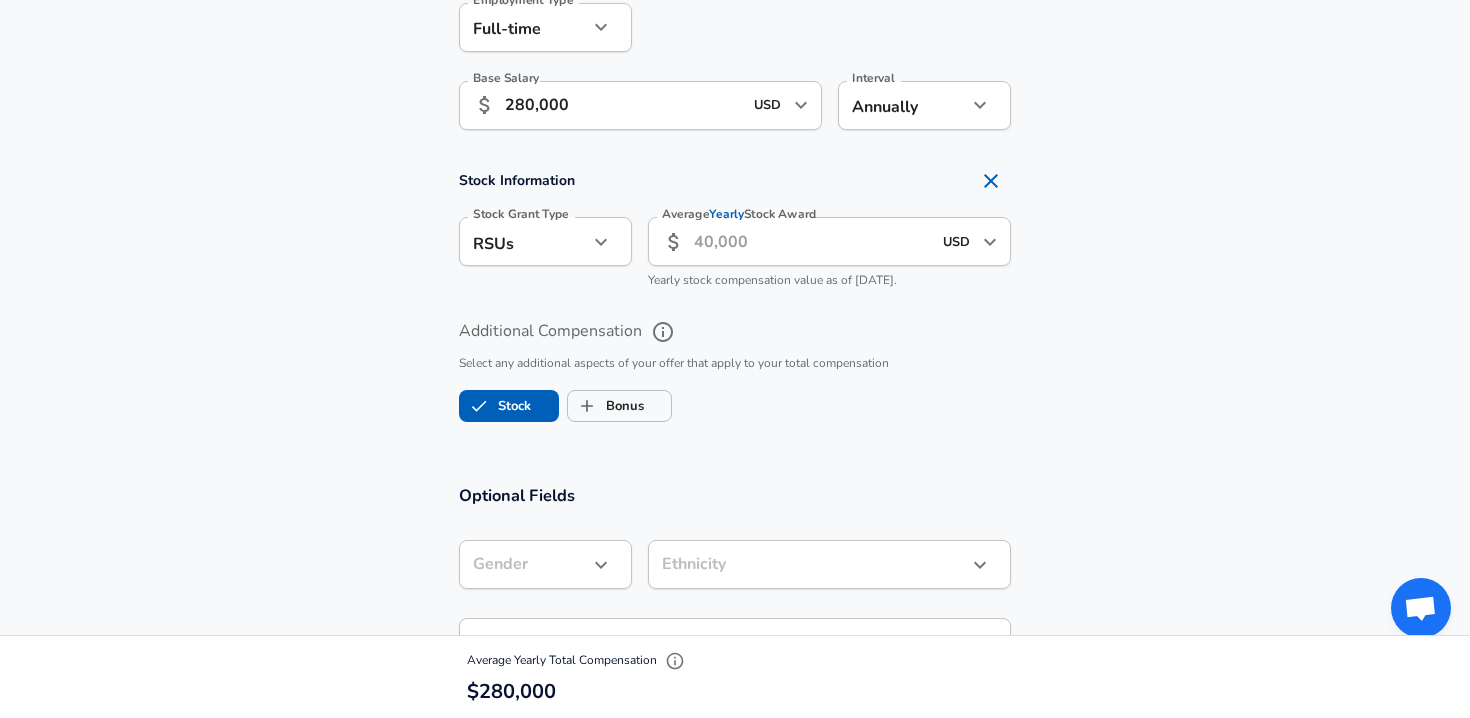 click 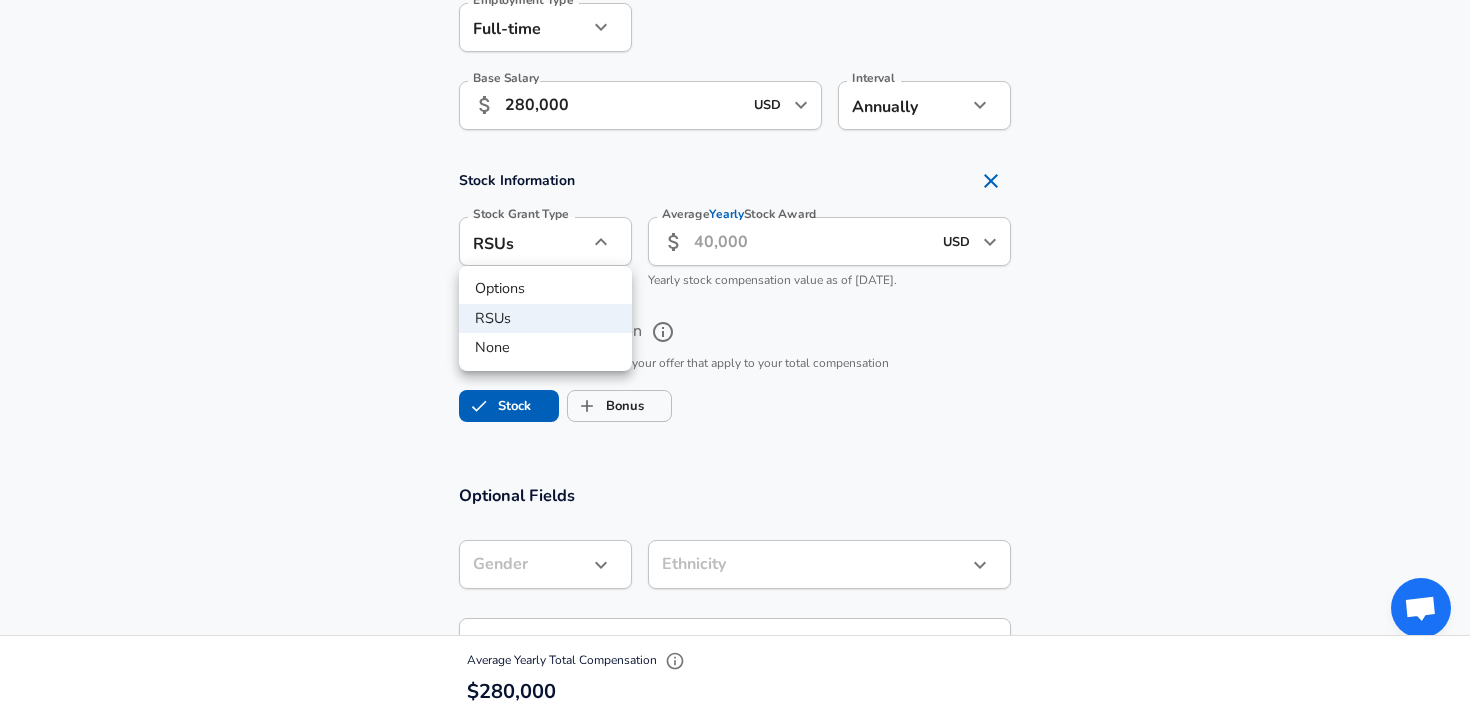 click at bounding box center [735, 359] 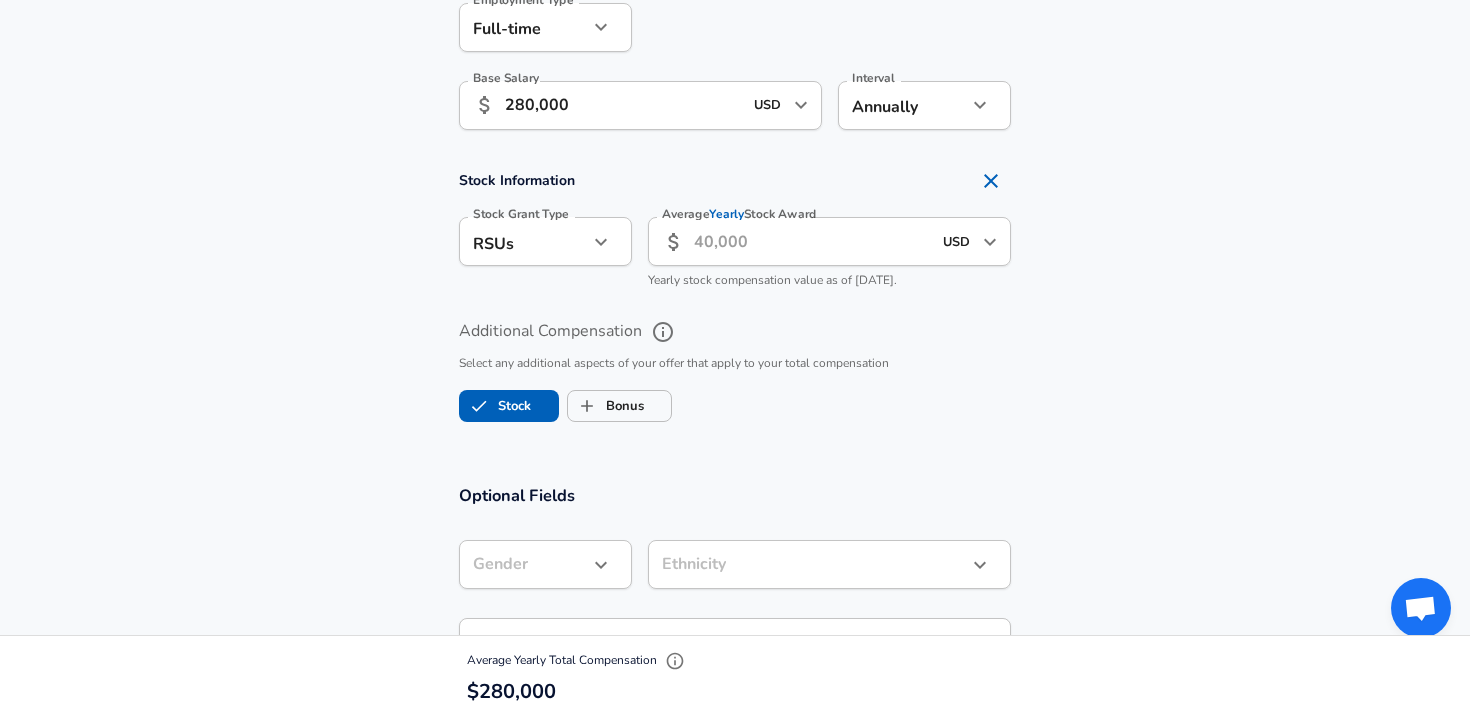 click 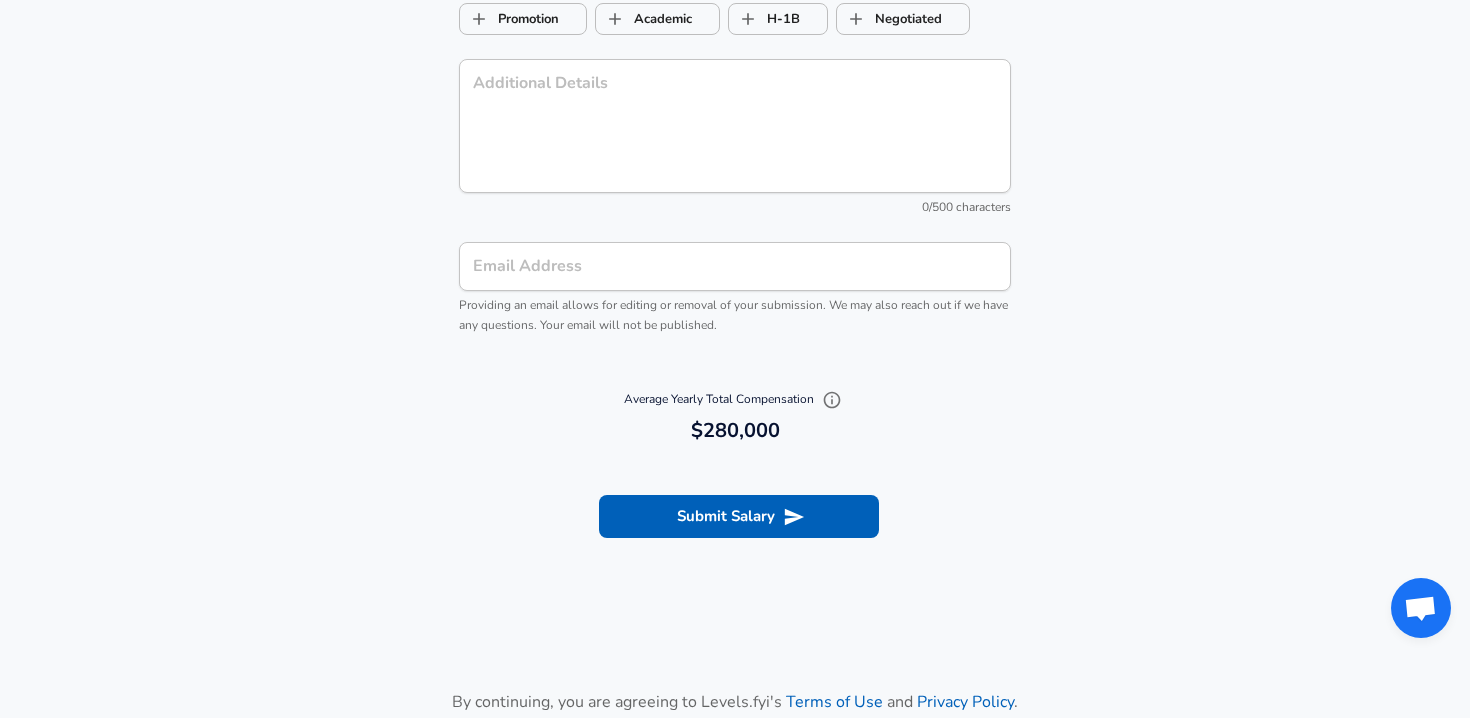 scroll, scrollTop: 2162, scrollLeft: 0, axis: vertical 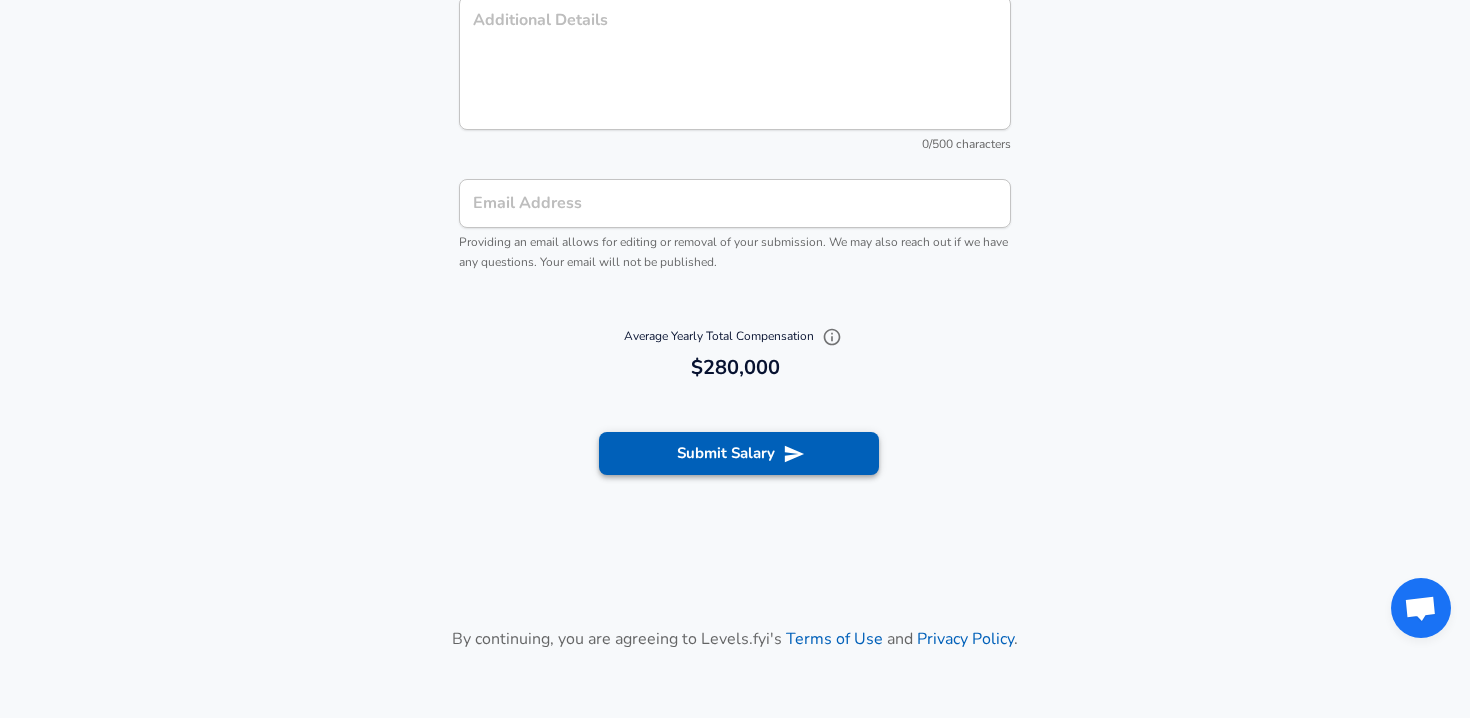 click on "Submit Salary" at bounding box center (739, 453) 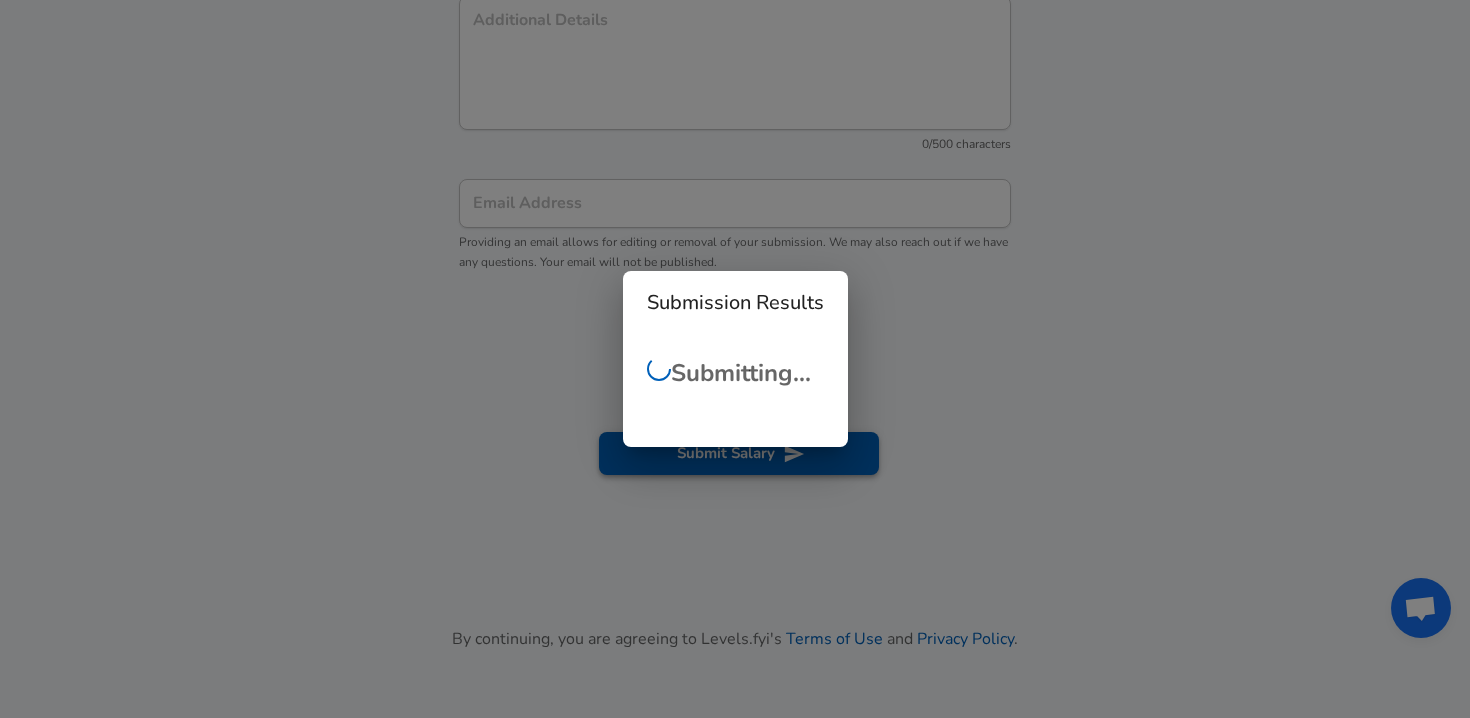 scroll, scrollTop: 606, scrollLeft: 0, axis: vertical 